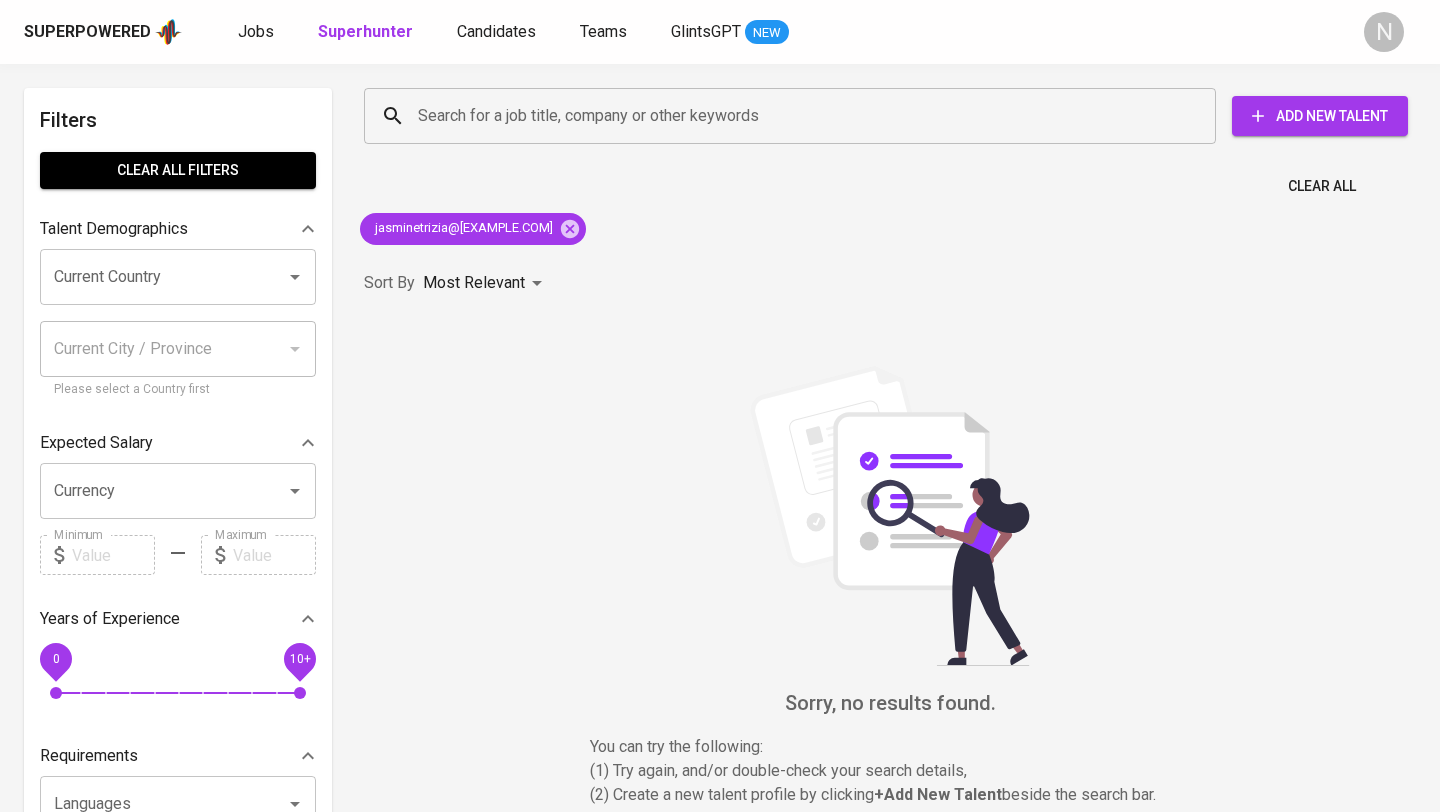 scroll, scrollTop: 0, scrollLeft: 0, axis: both 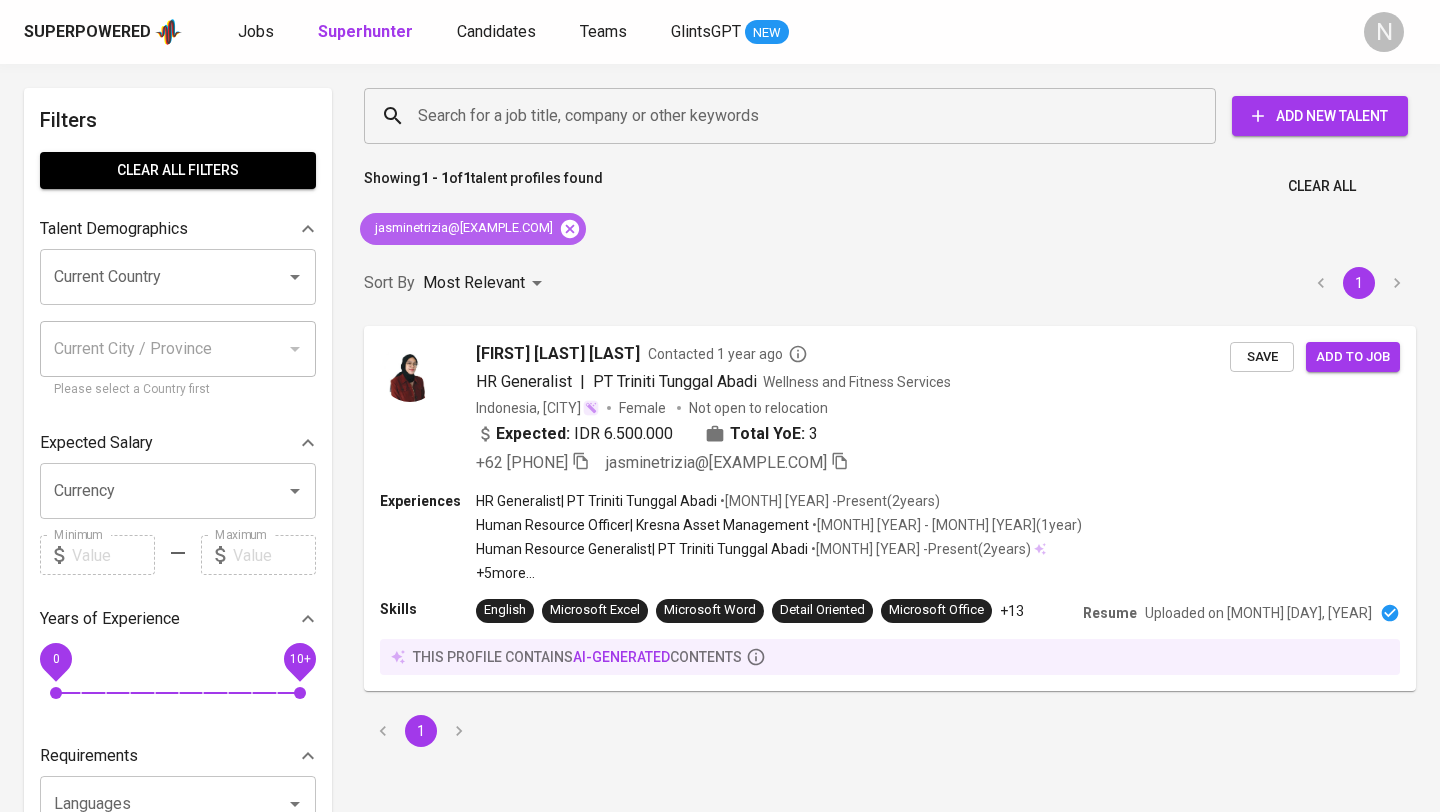 click 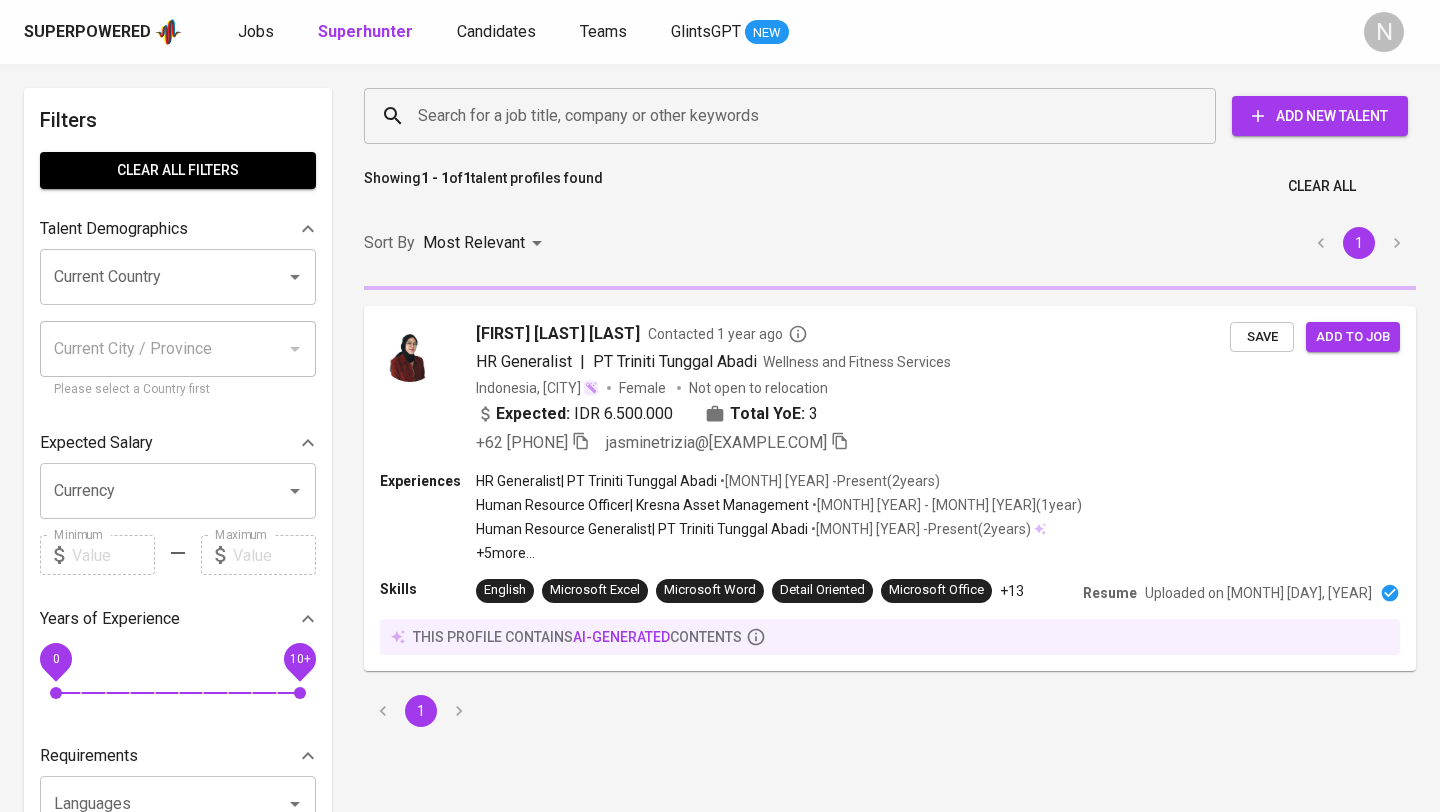 click on "Search for a job title, company or other keywords" at bounding box center [795, 116] 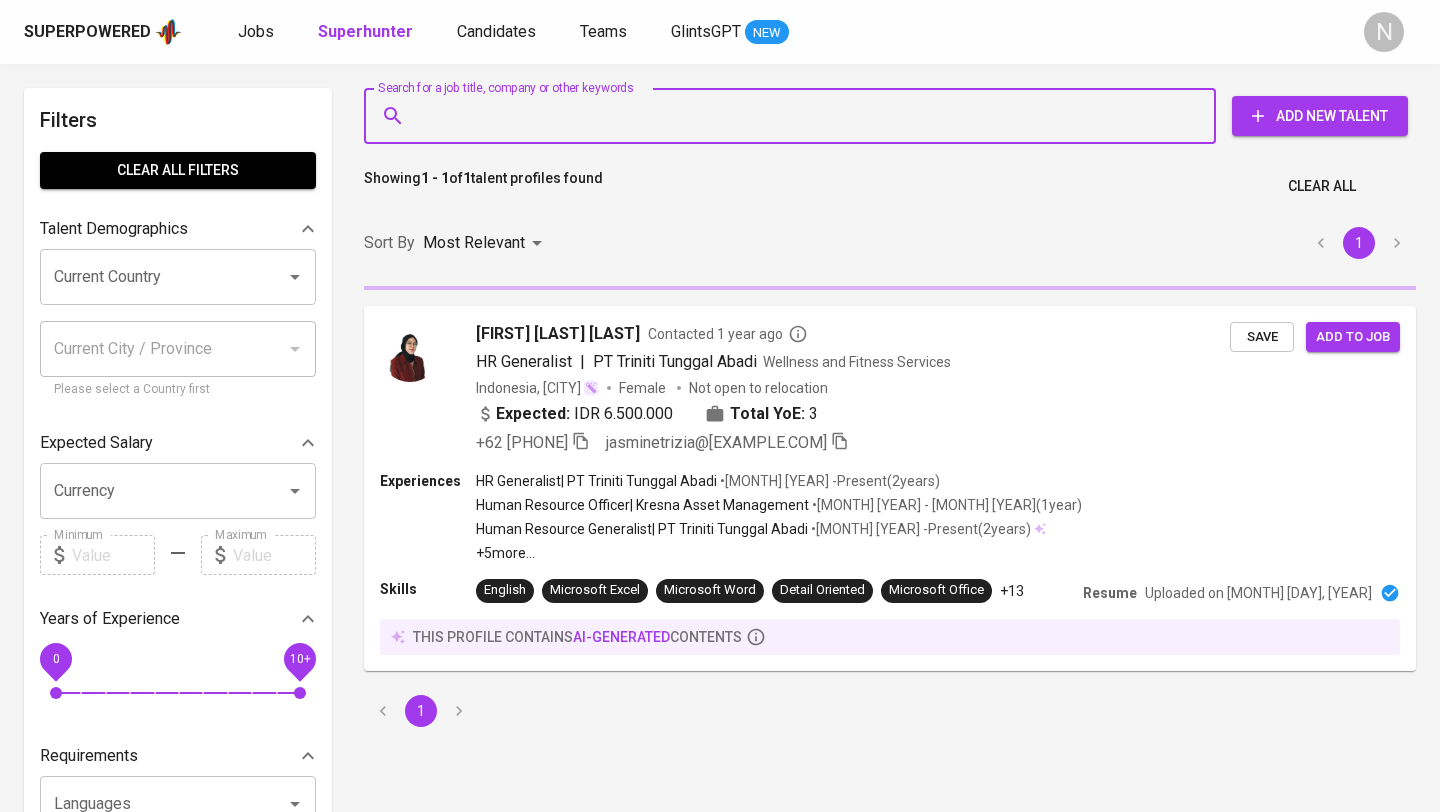 paste on "aip.maulana@[EXAMPLE.COM]" 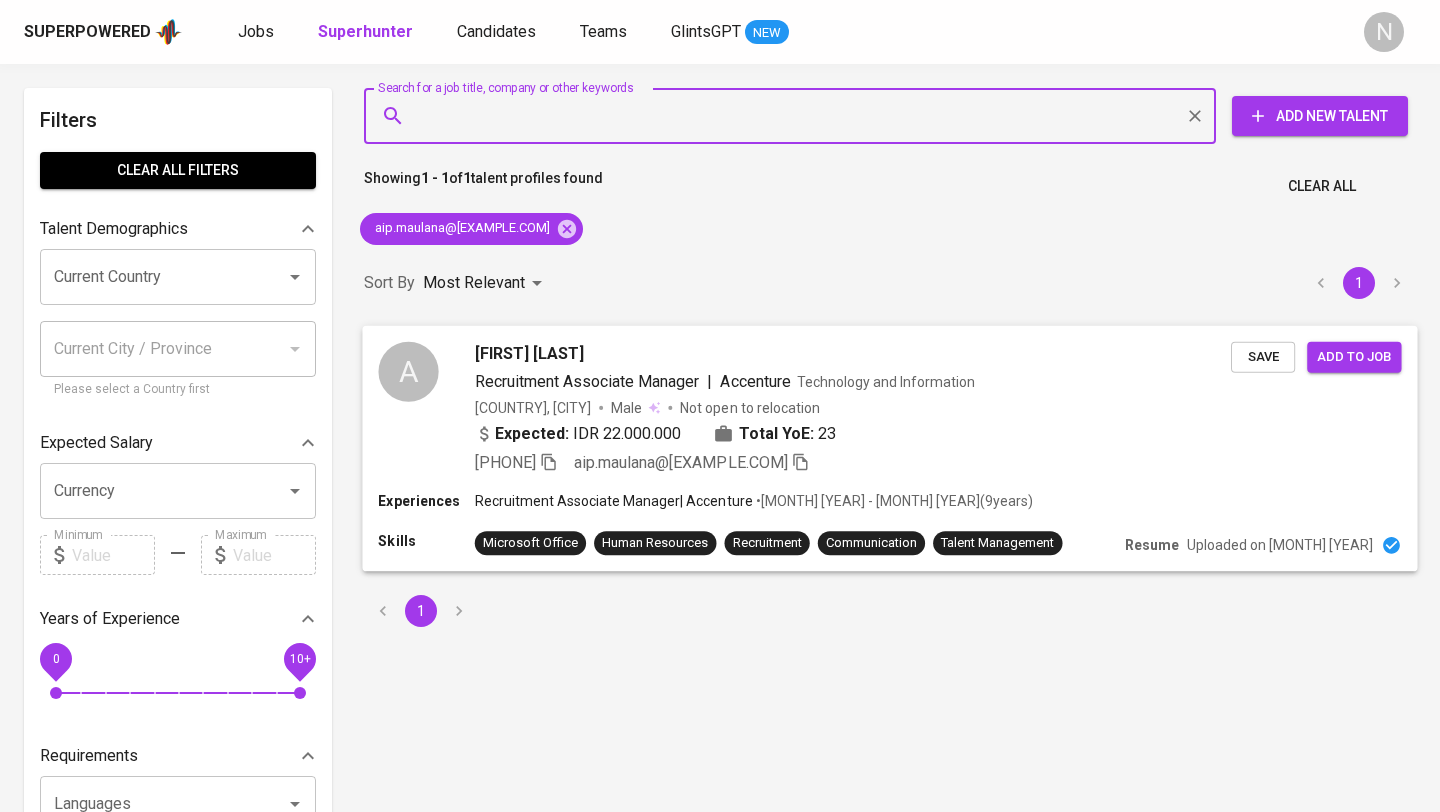 click on "Expected:   IDR 22.000.000 Total YoE:   23" at bounding box center [853, 435] 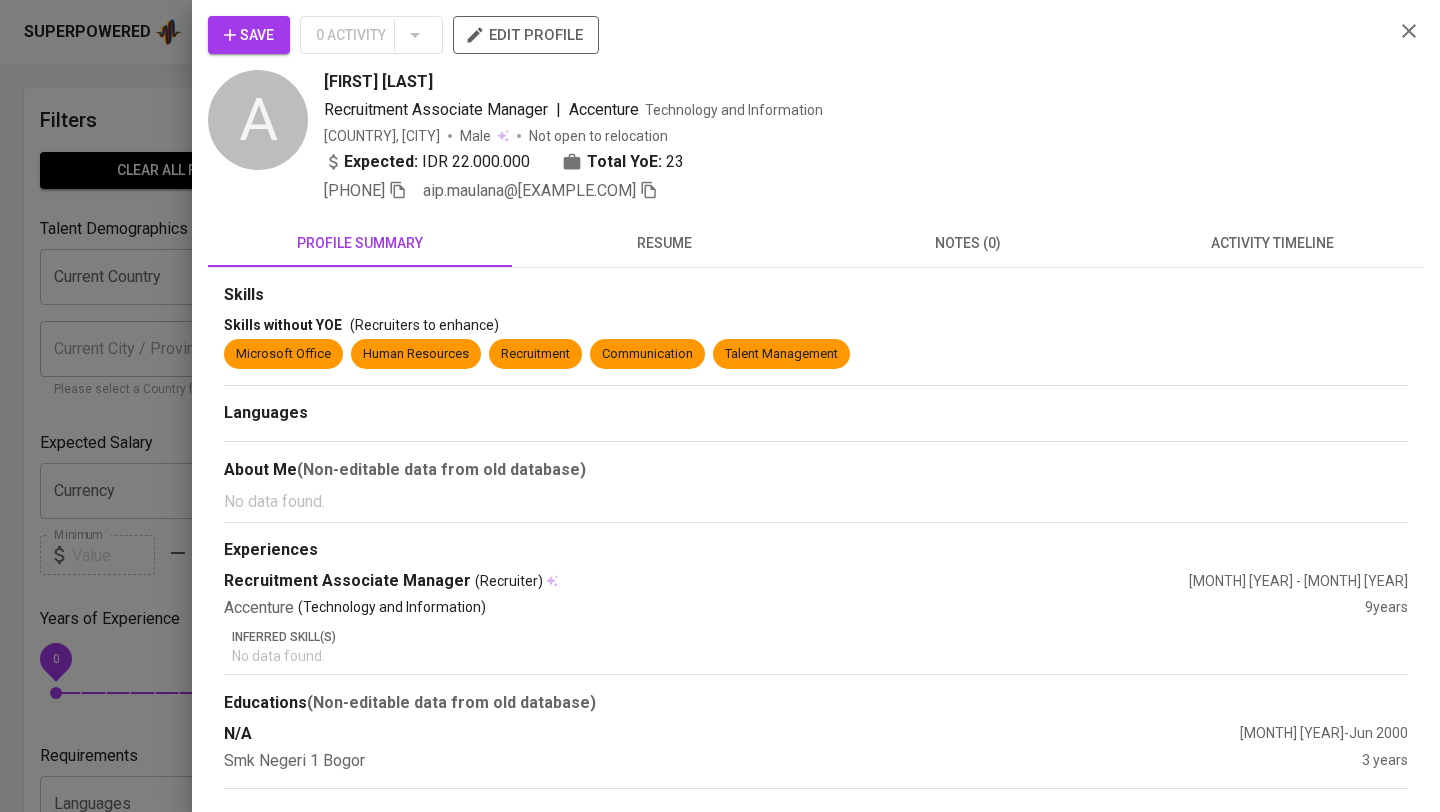 click on "resume" at bounding box center [664, 243] 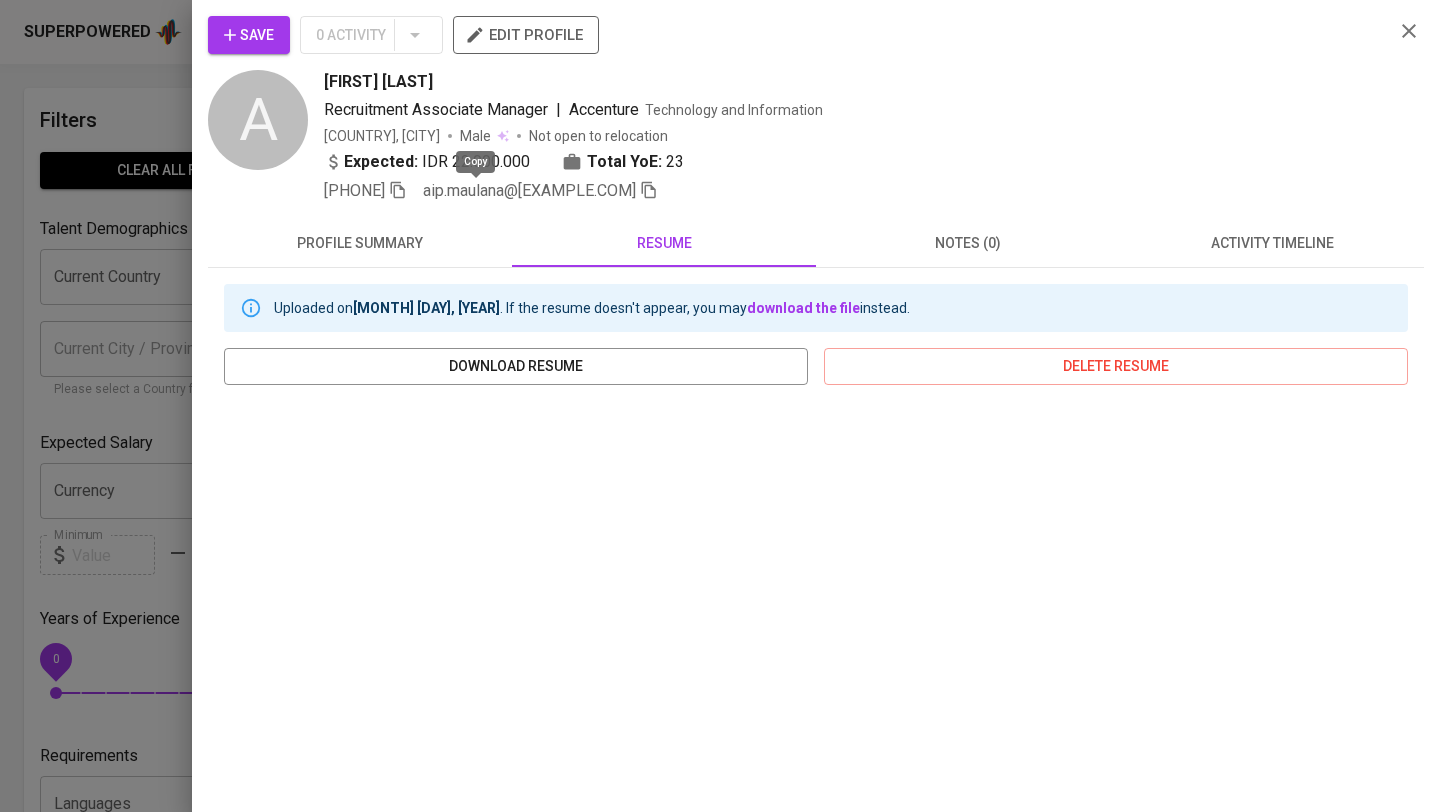click 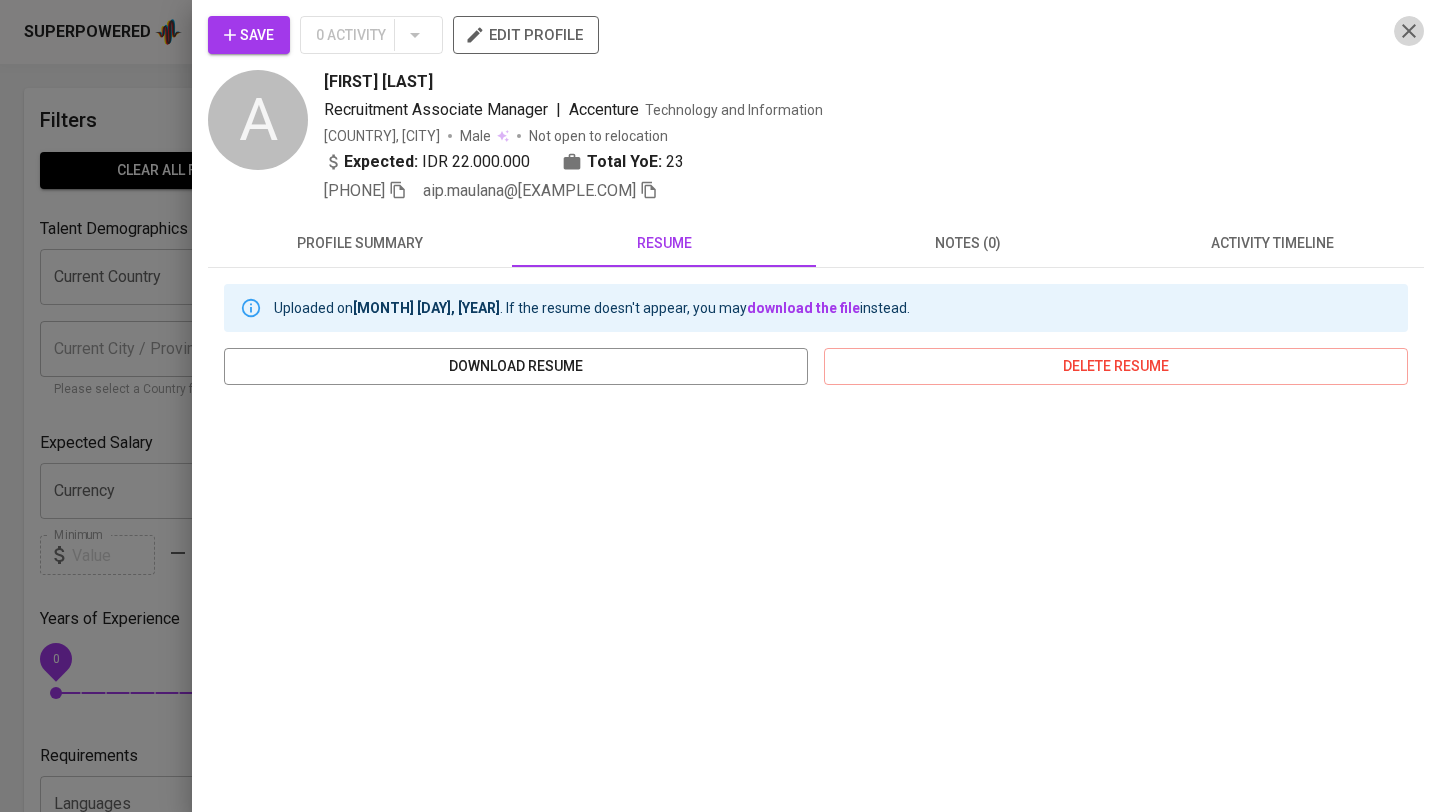 click 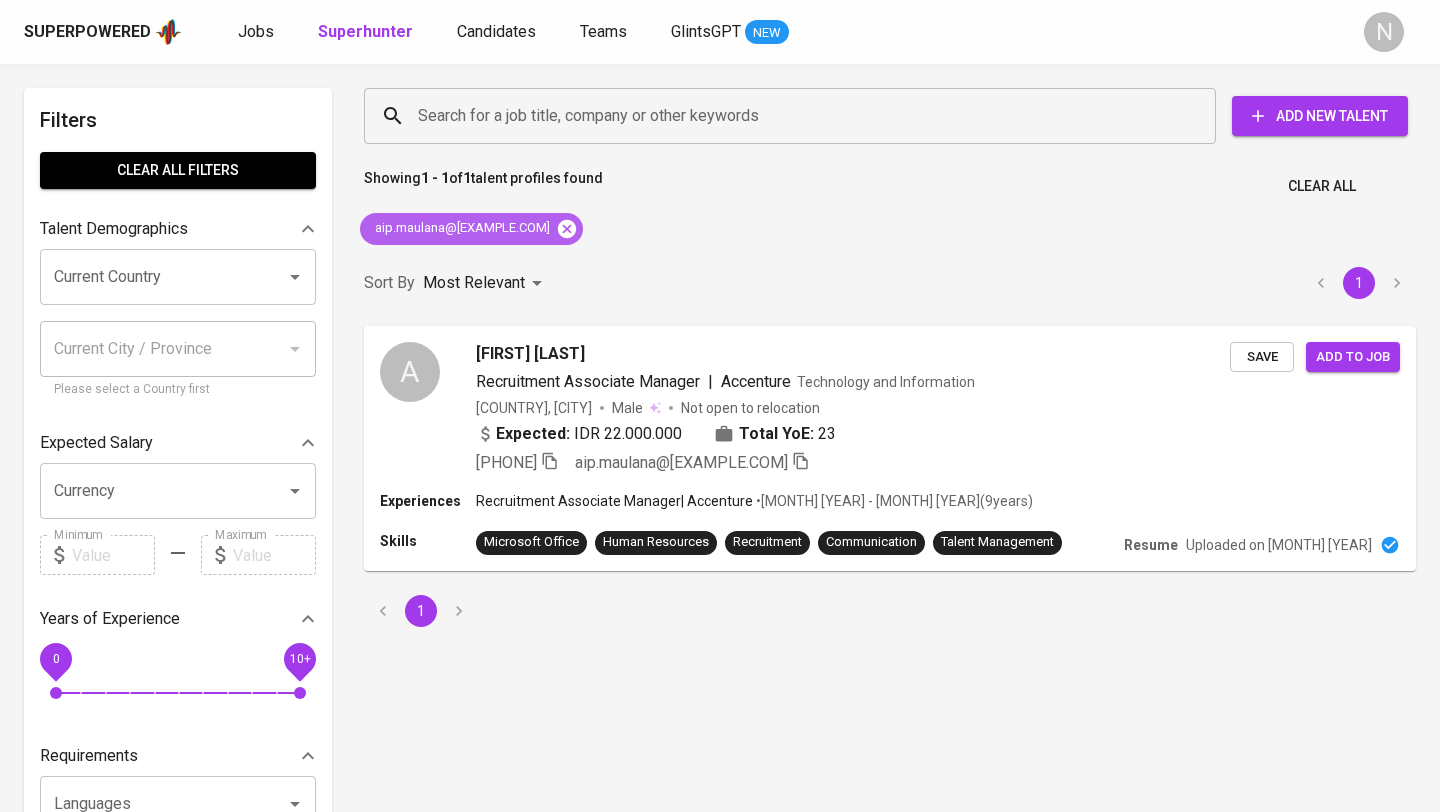 click 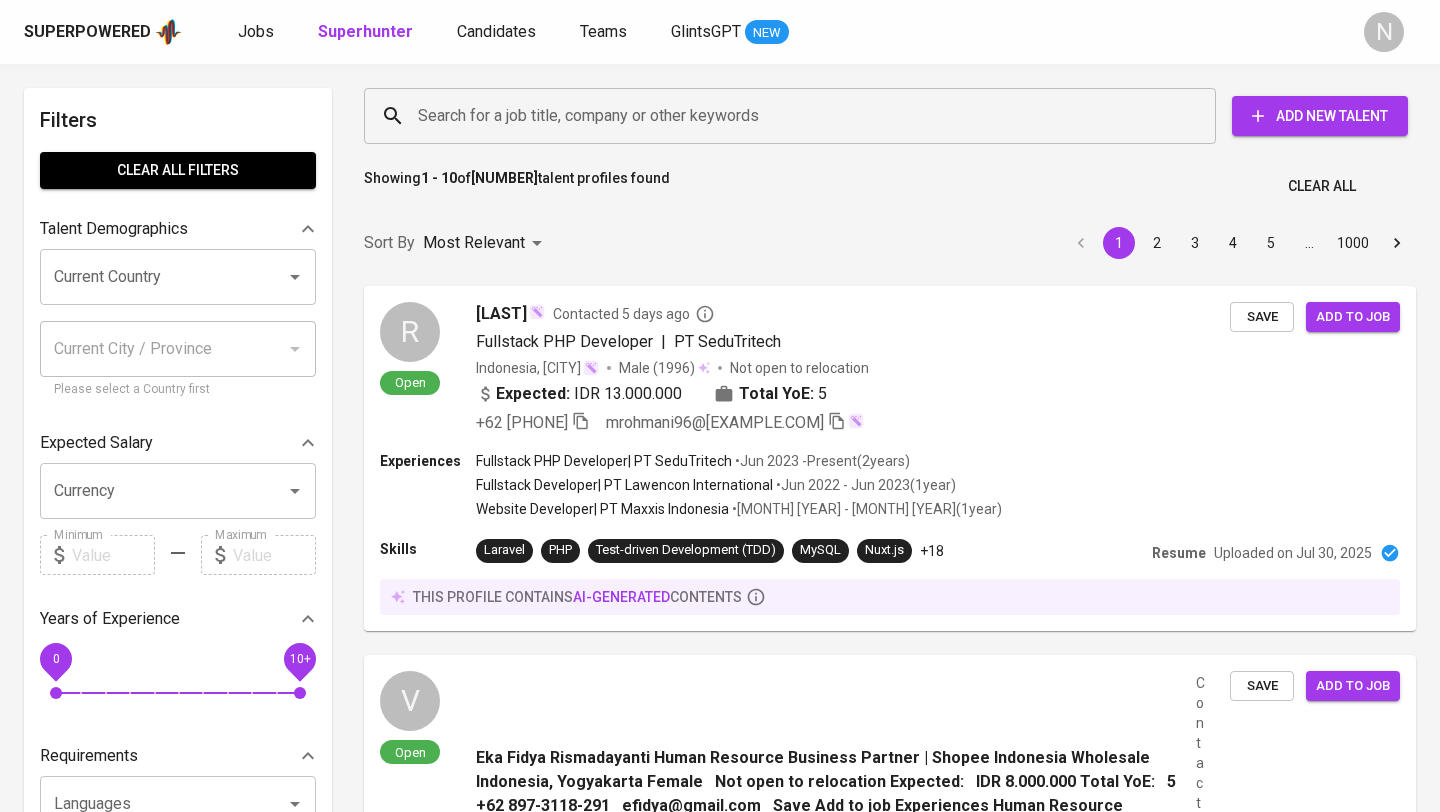 click on "Search for a job title, company or other keywords" at bounding box center [795, 116] 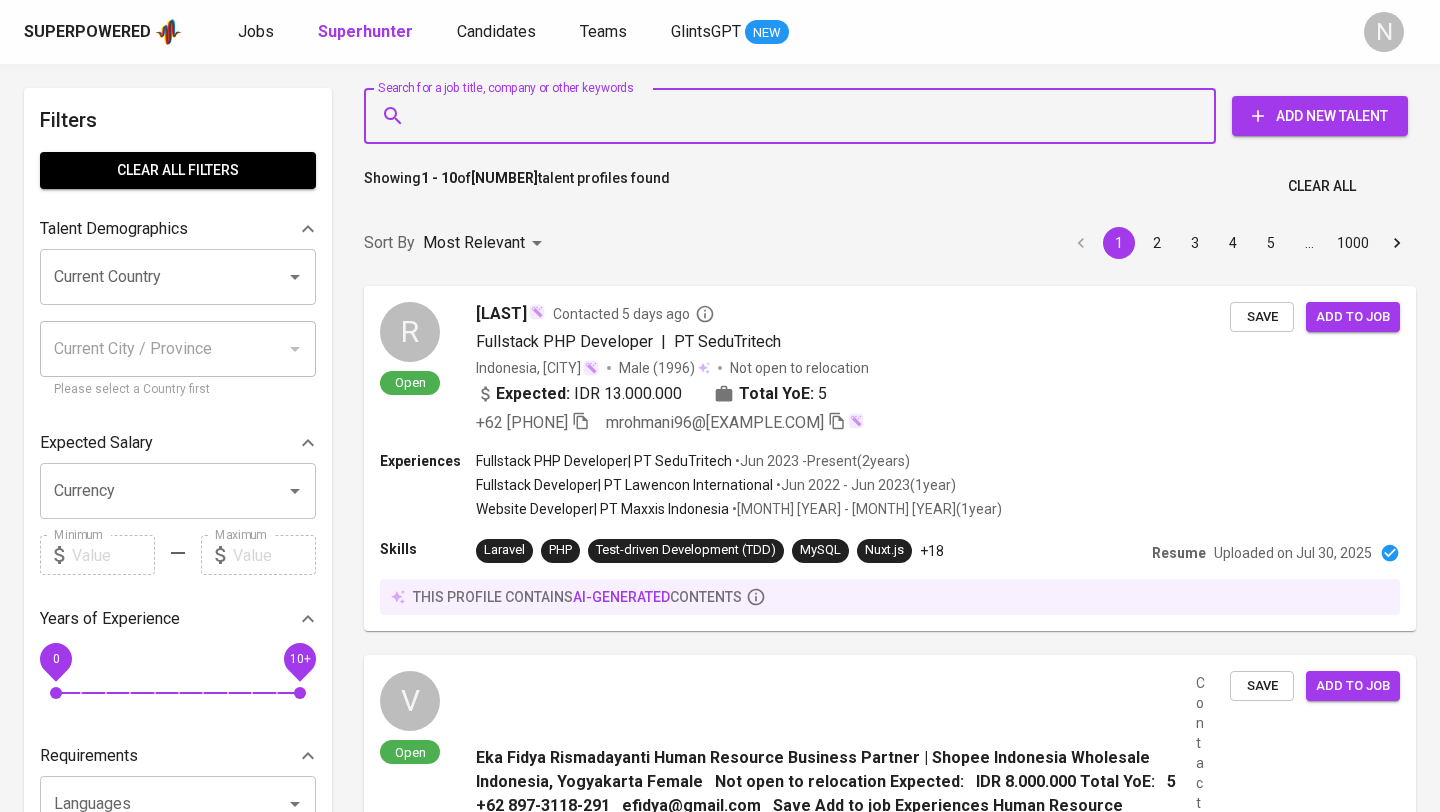 paste on "annamsiahaan@[EXAMPLE.COM]" 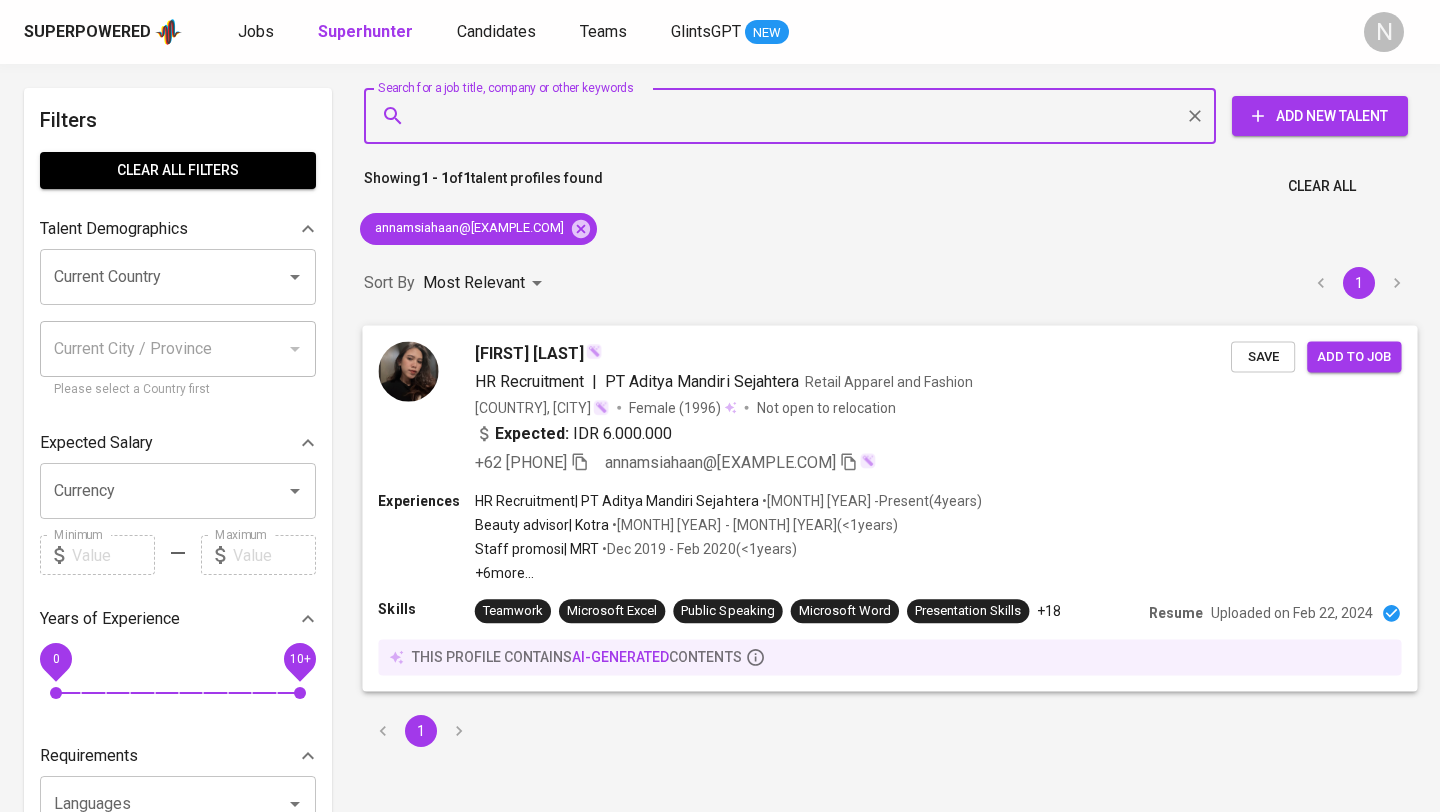 click on "+62 [PHONE]   [EMAIL]" at bounding box center (853, 462) 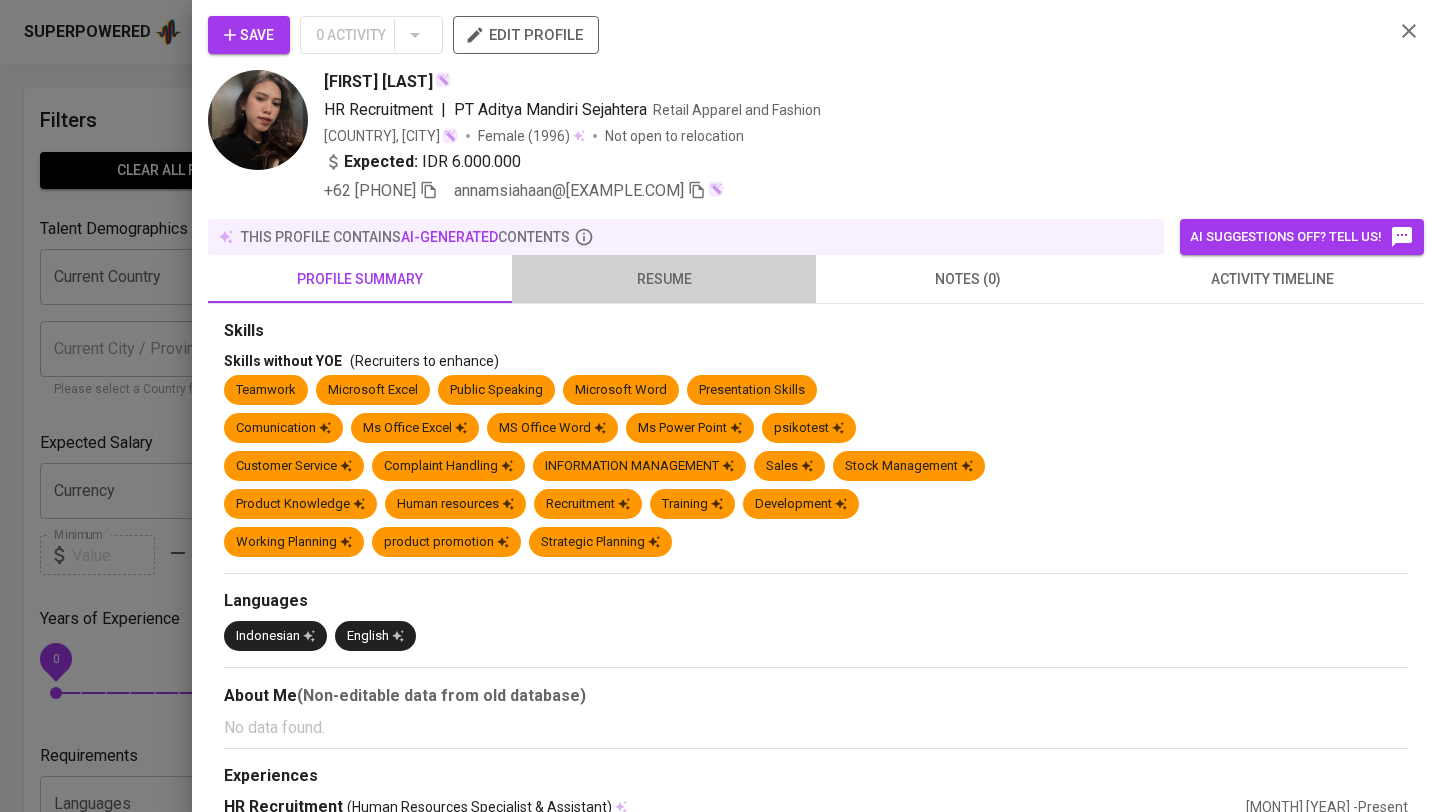 click on "resume" at bounding box center [664, 279] 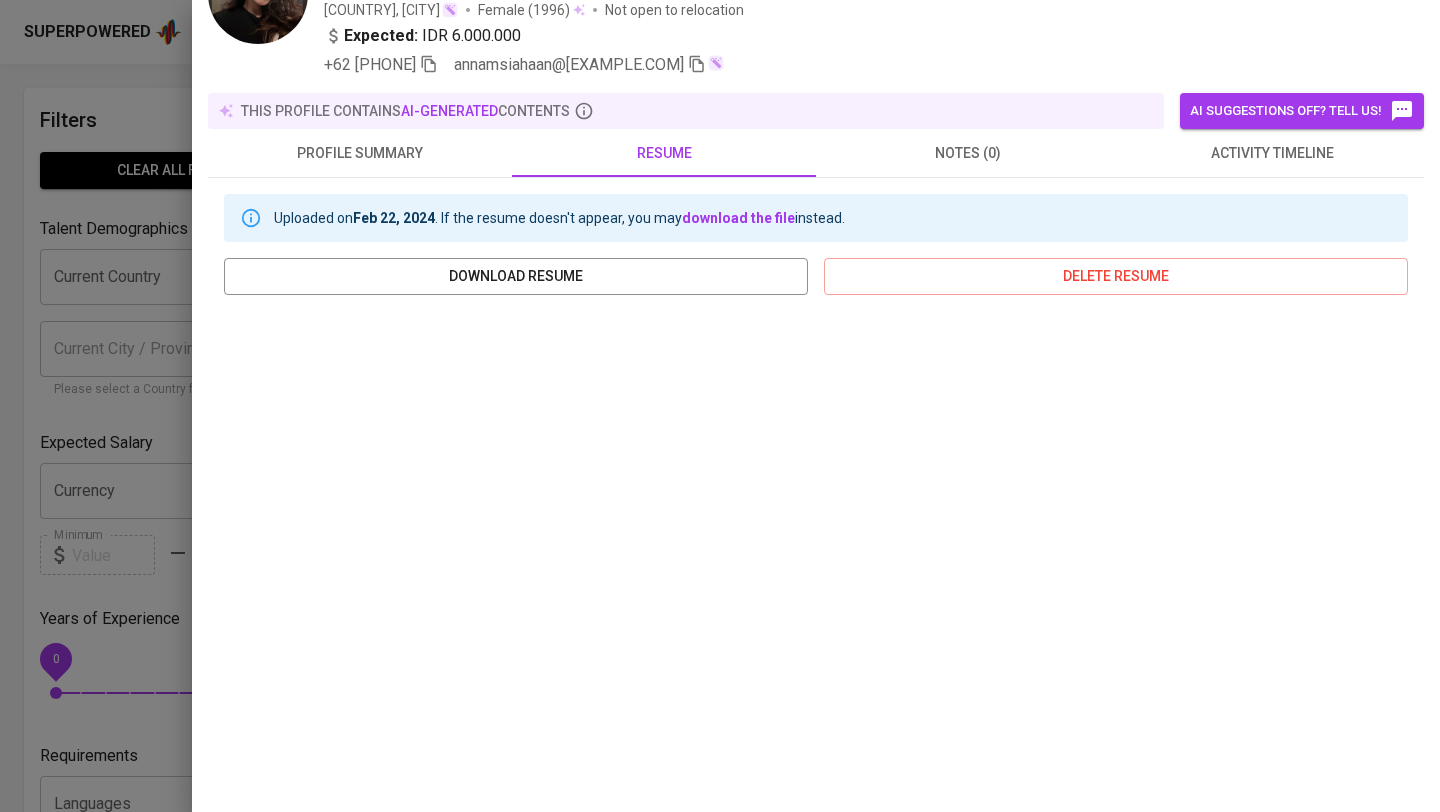 scroll, scrollTop: 104, scrollLeft: 0, axis: vertical 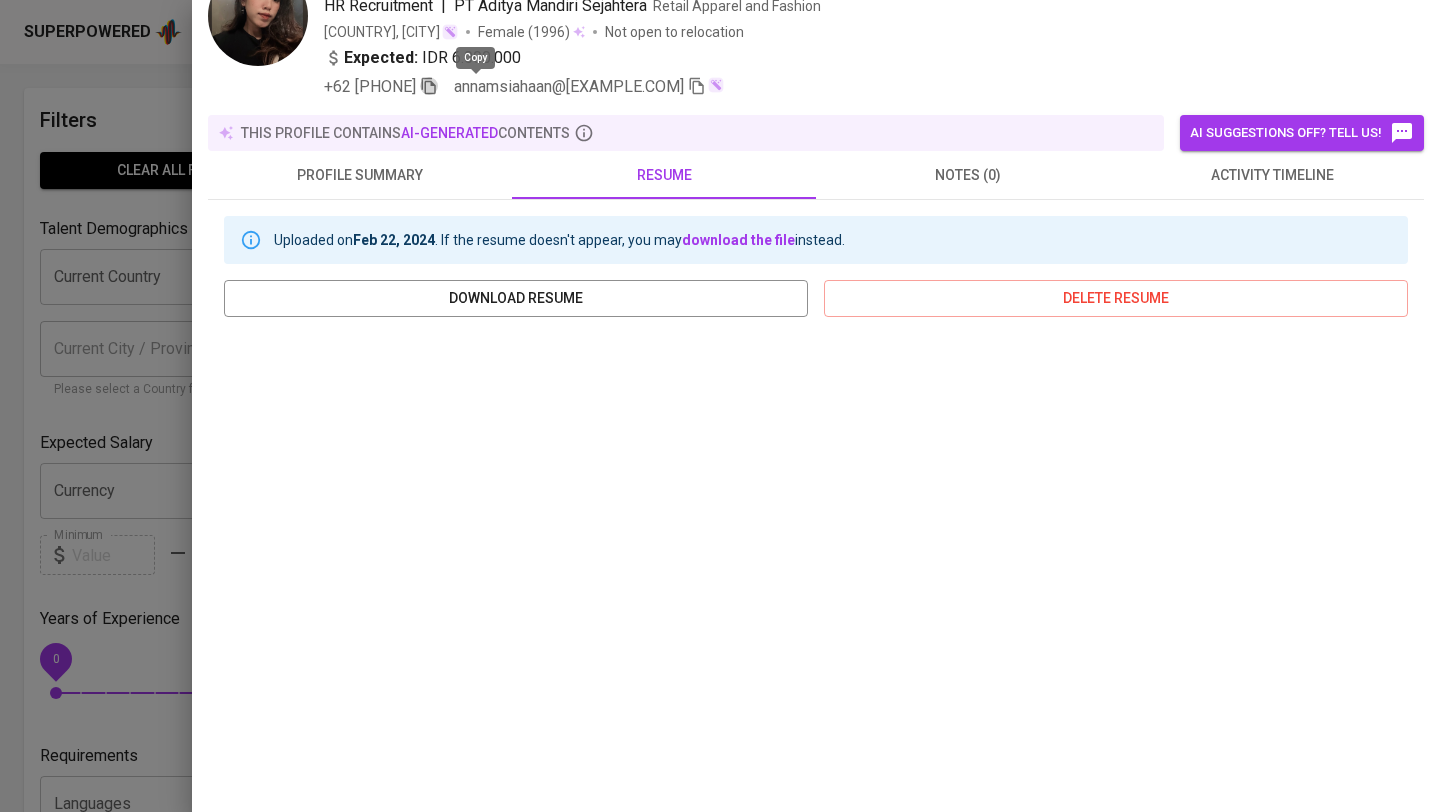 click 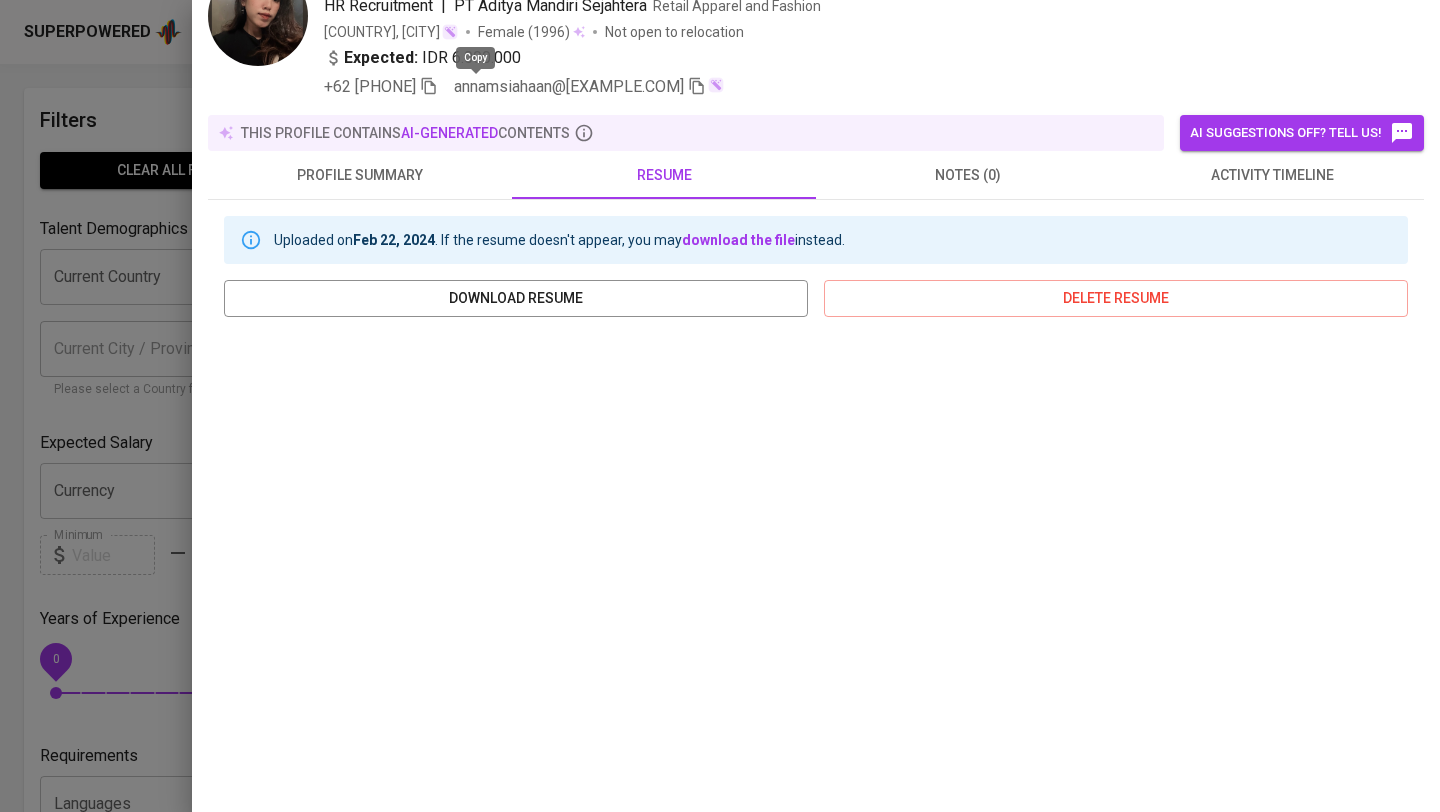 click 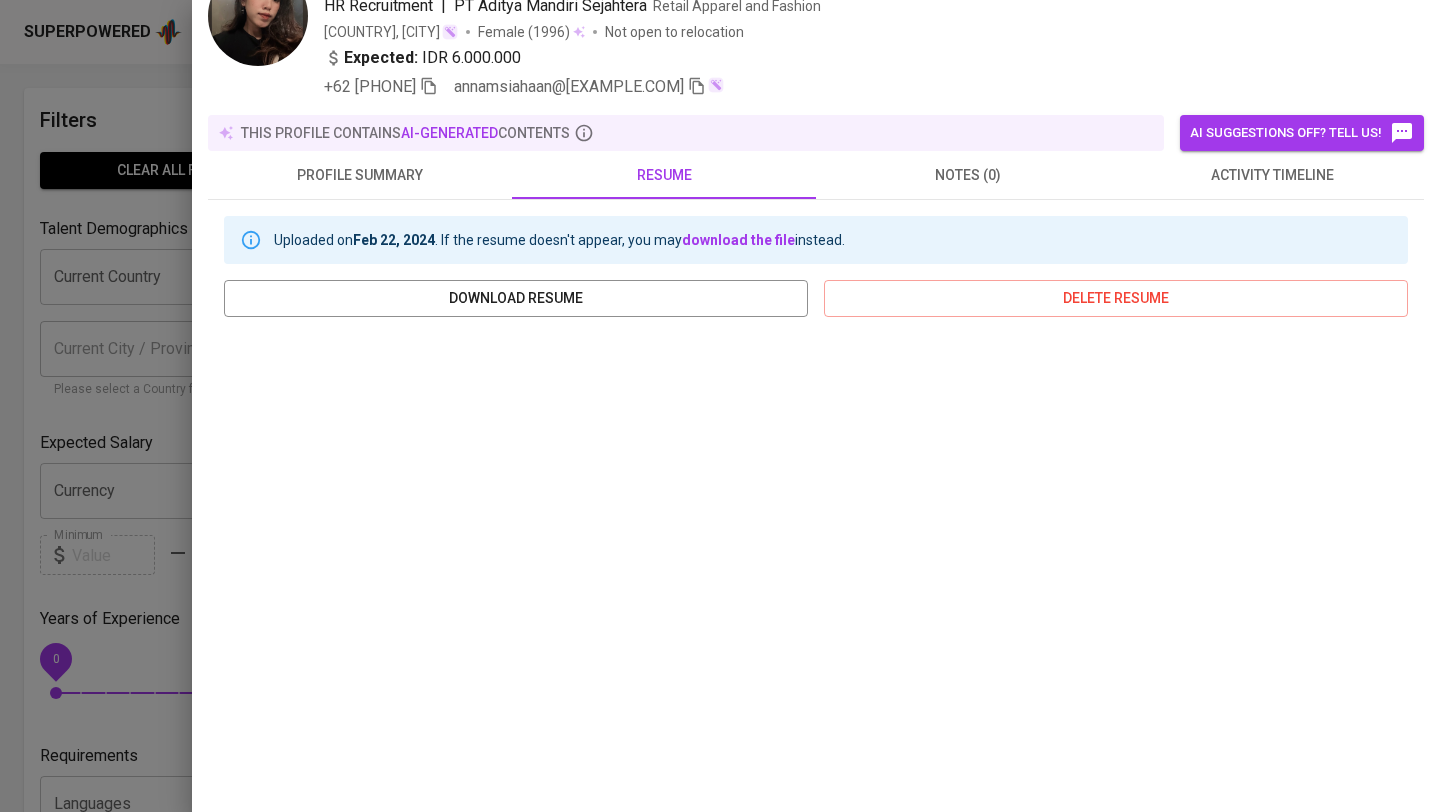 click 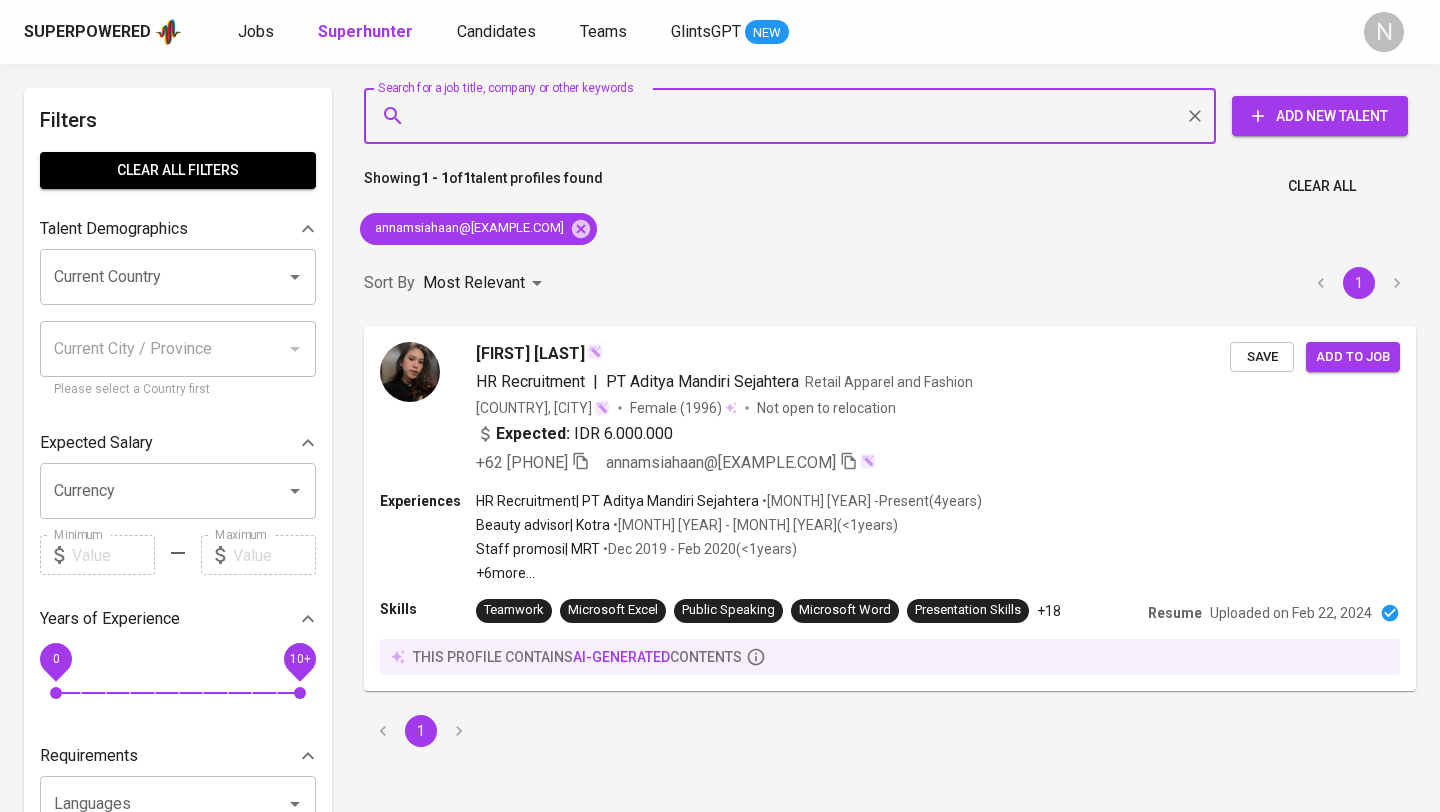 click on "Search for a job title, company or other keywords" at bounding box center [795, 116] 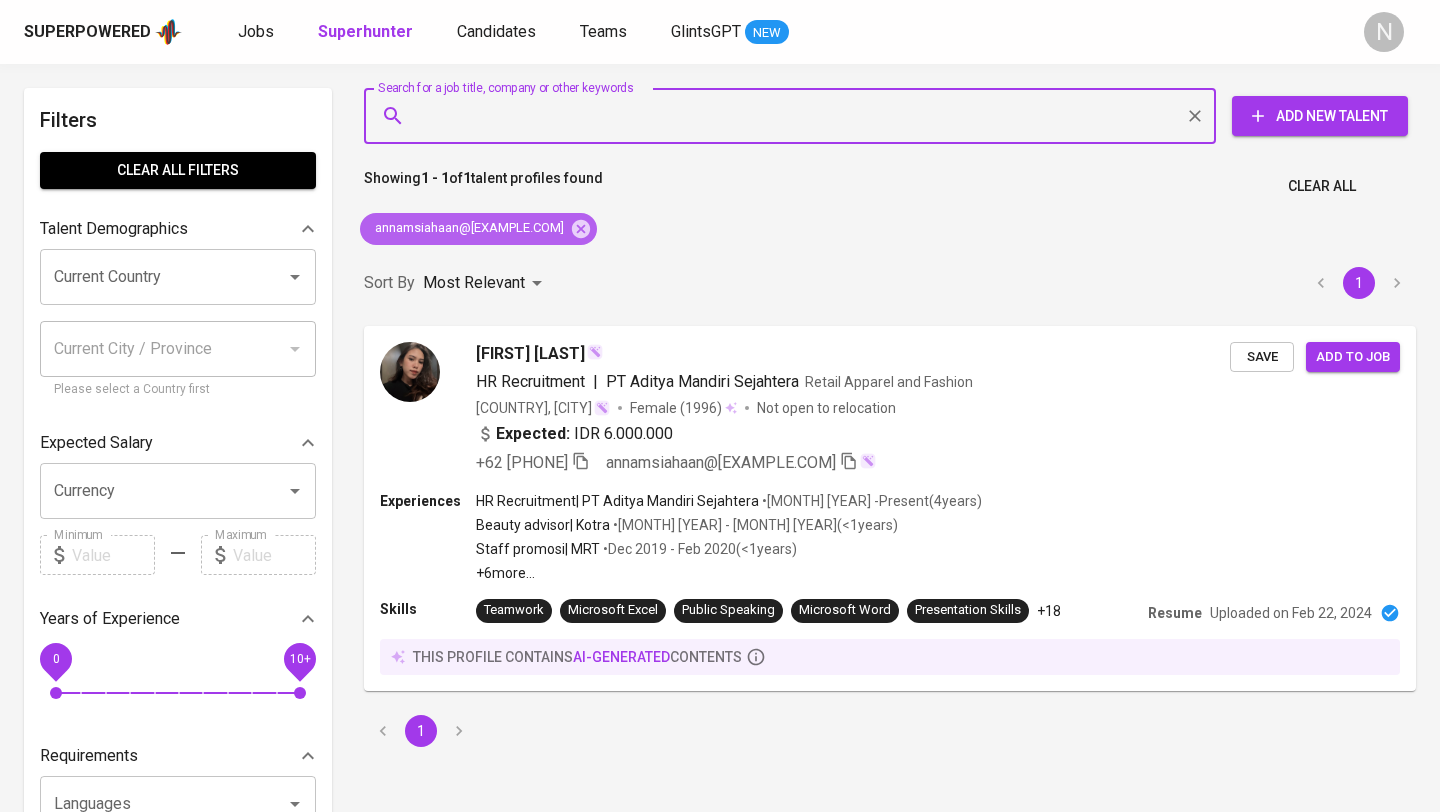 click 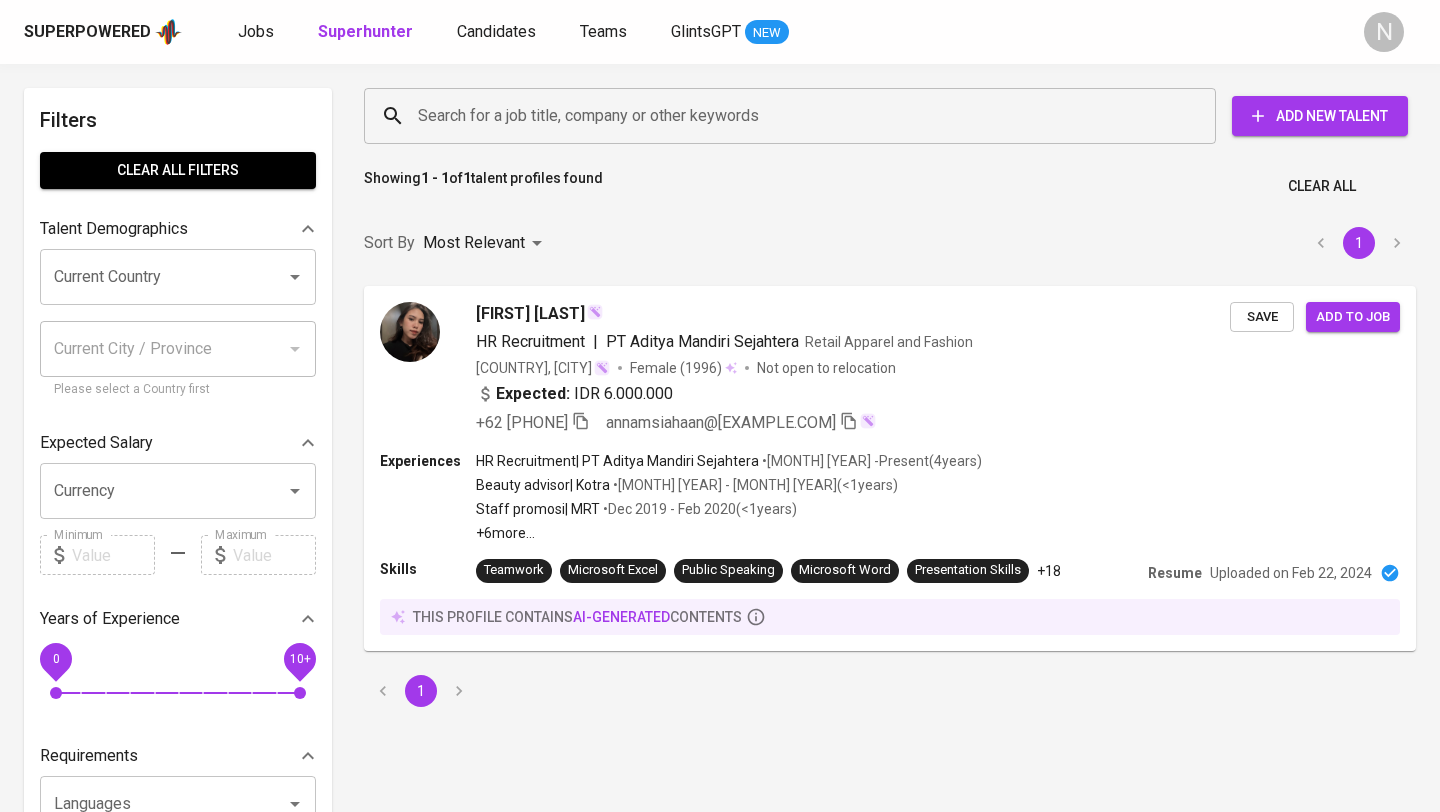 click on "Search for a job title, company or other keywords" at bounding box center [795, 116] 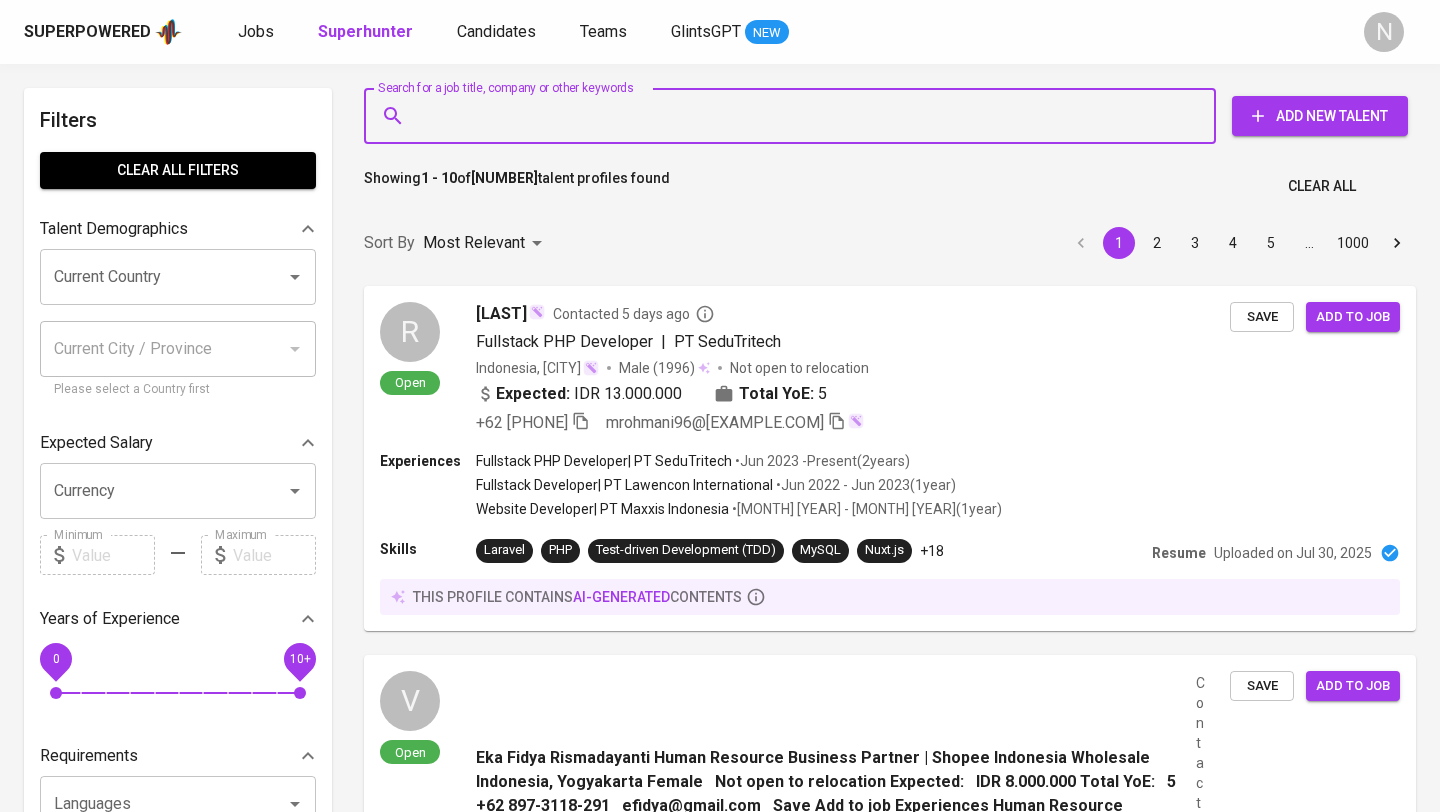 paste on "PT Moto Energy Indonesia" 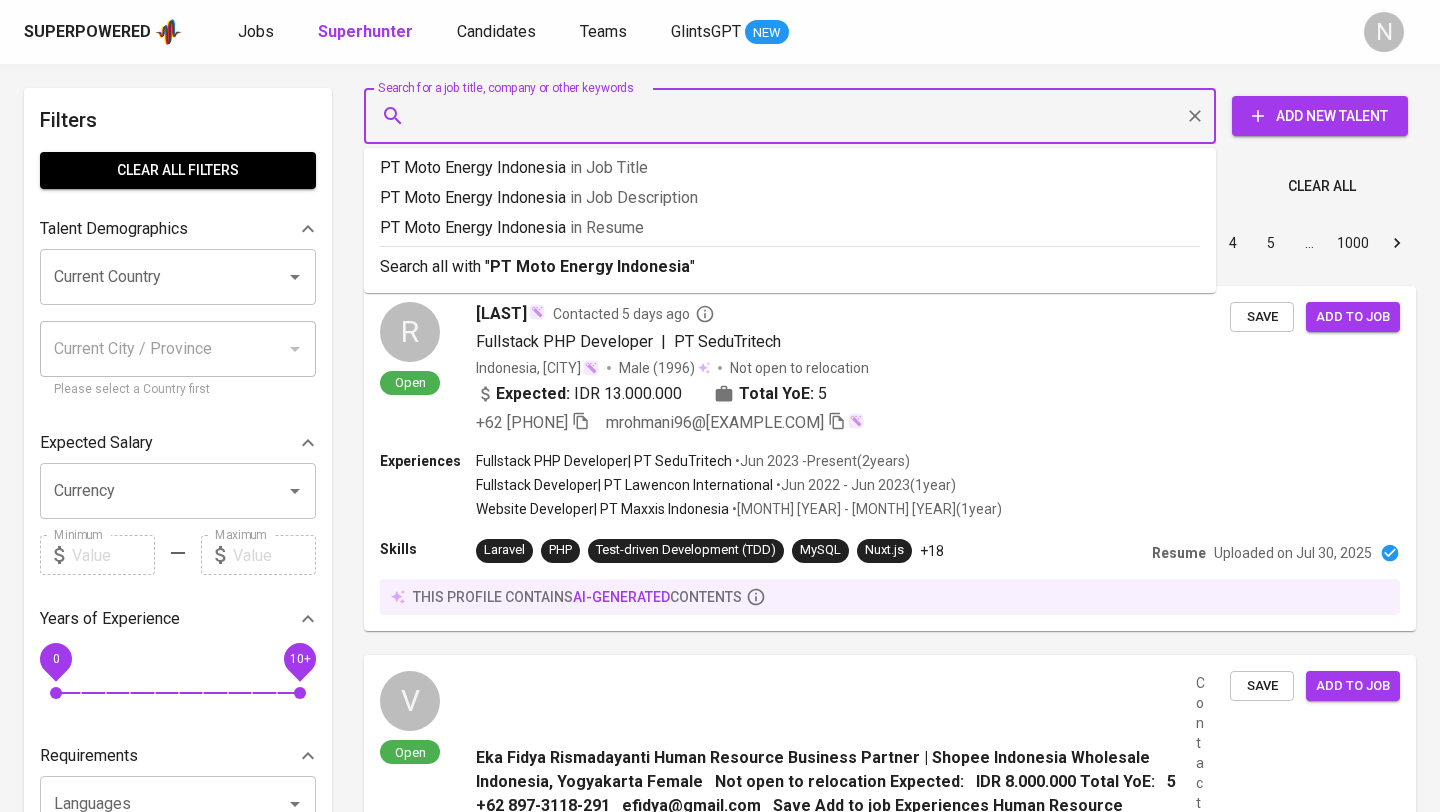 type on "PT Moto Energy Indonesia" 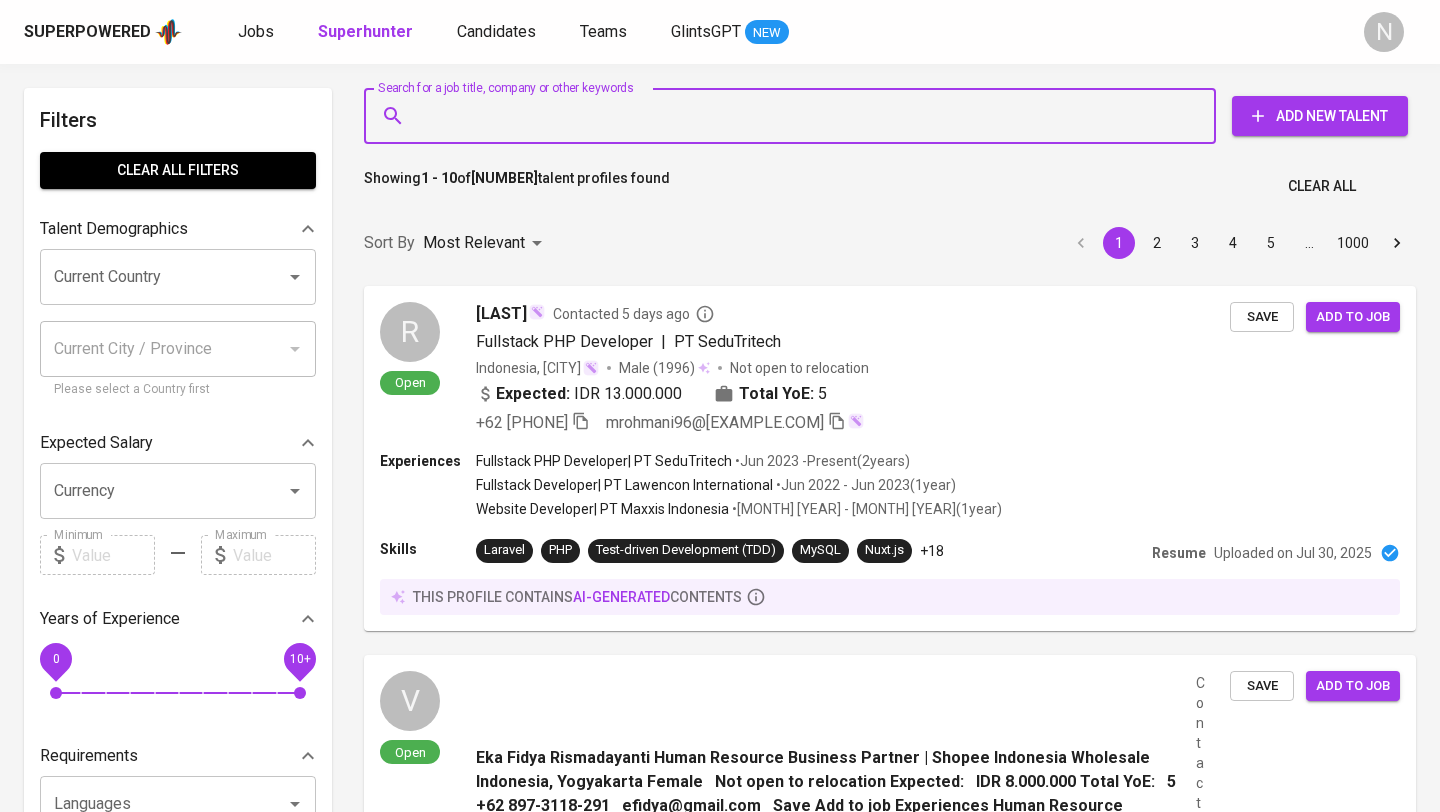 paste on "[EMAIL]" 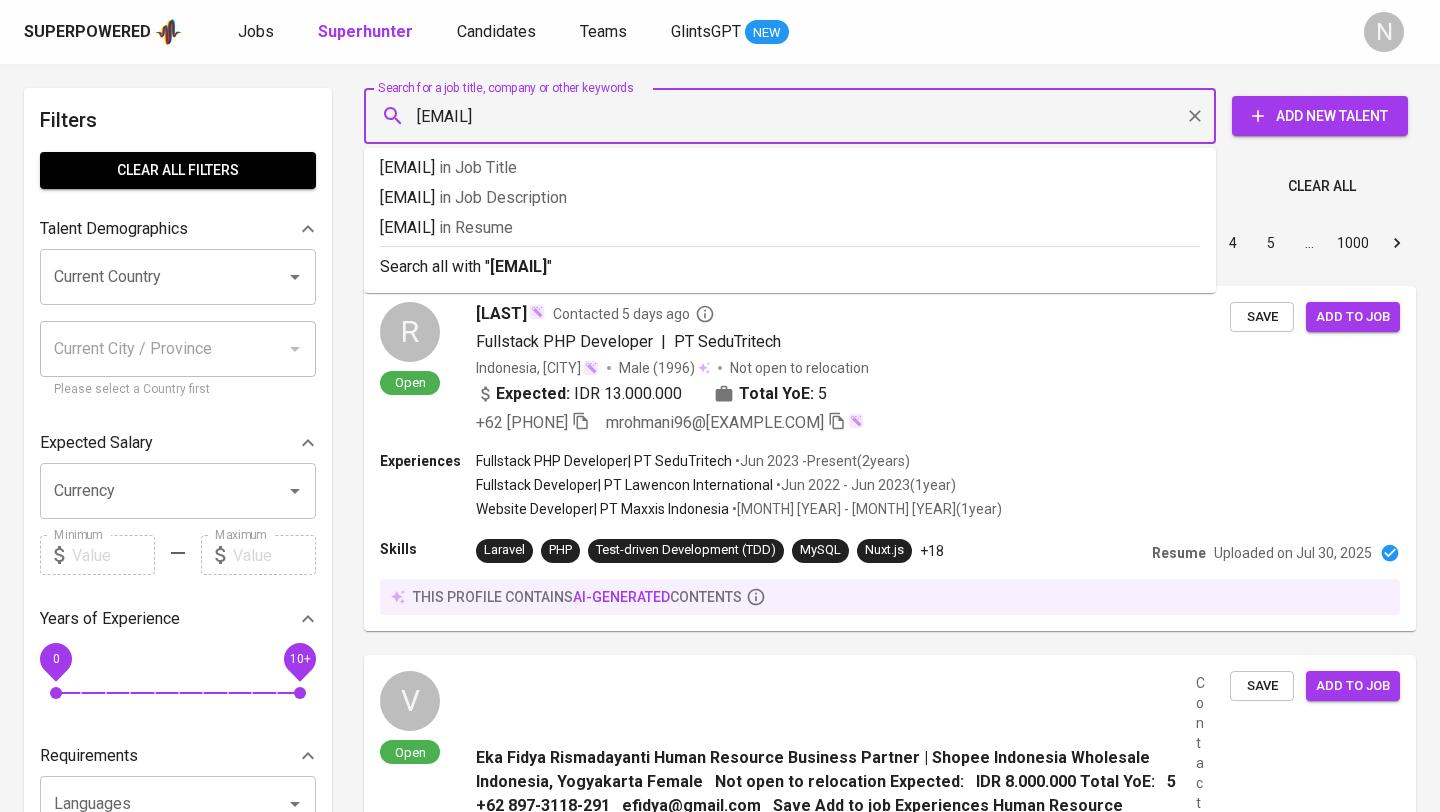 type on "[EMAIL]" 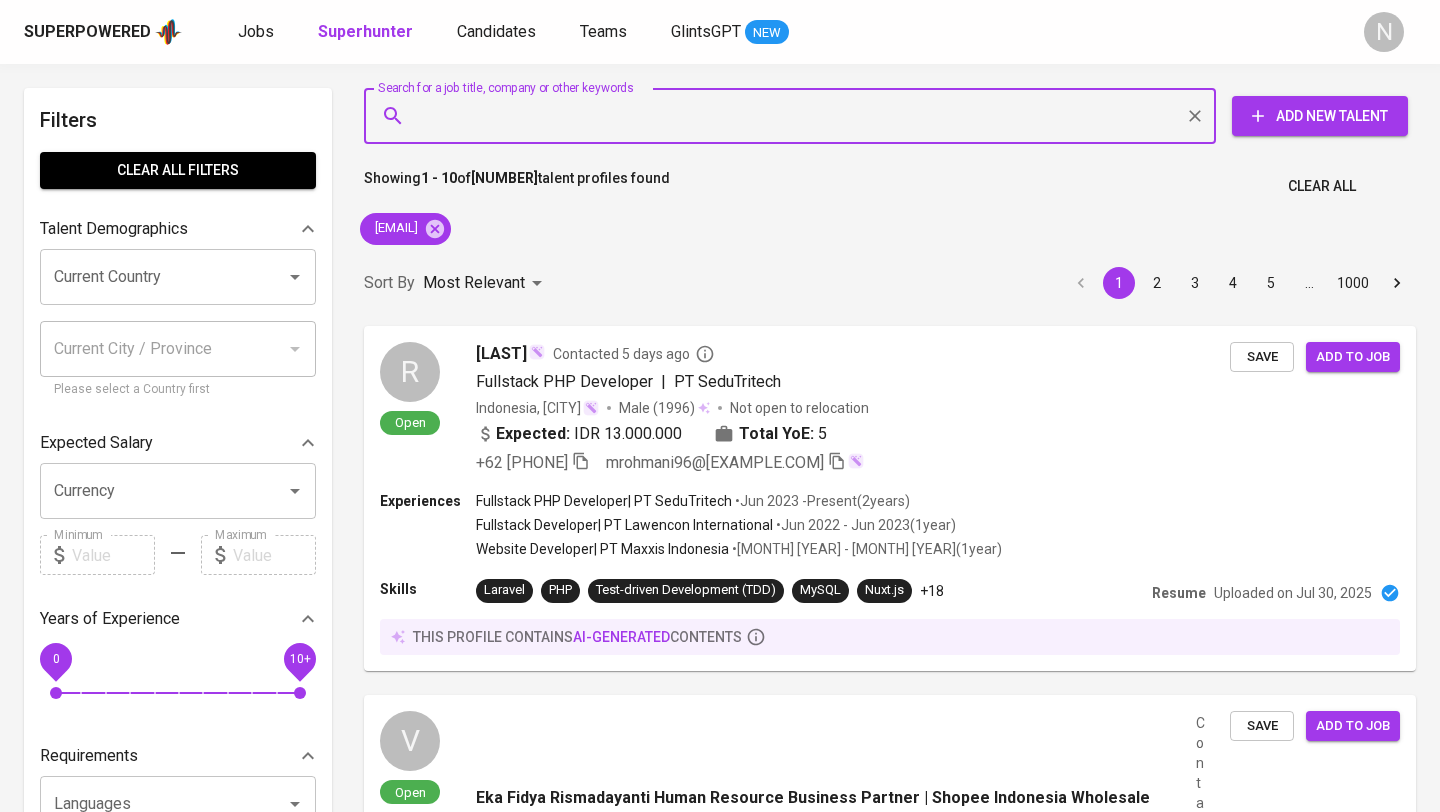 click on "Search for a job title, company or other keywords" at bounding box center (795, 116) 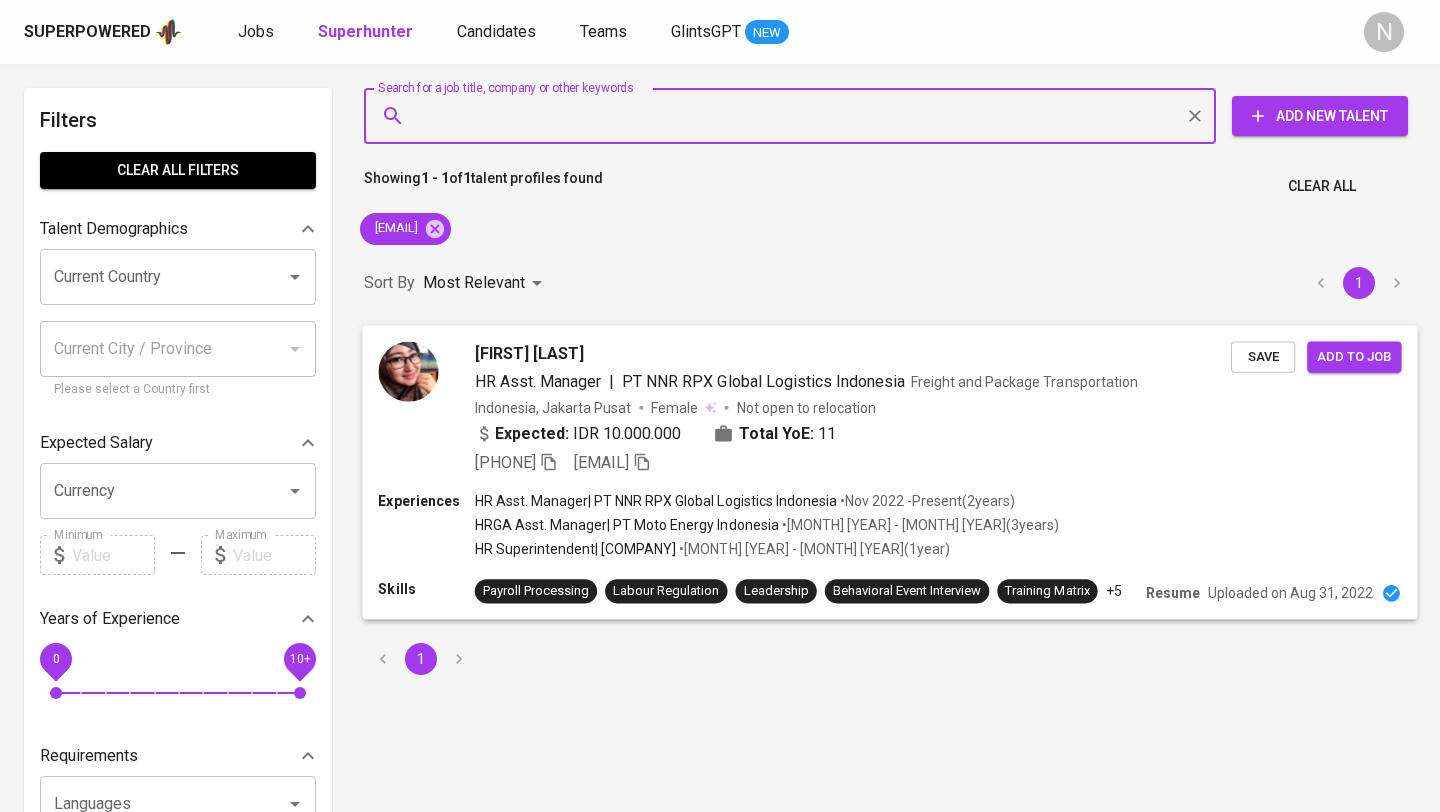 click on "Expected:   IDR 10.000.000 Total YoE:   11" at bounding box center (853, 435) 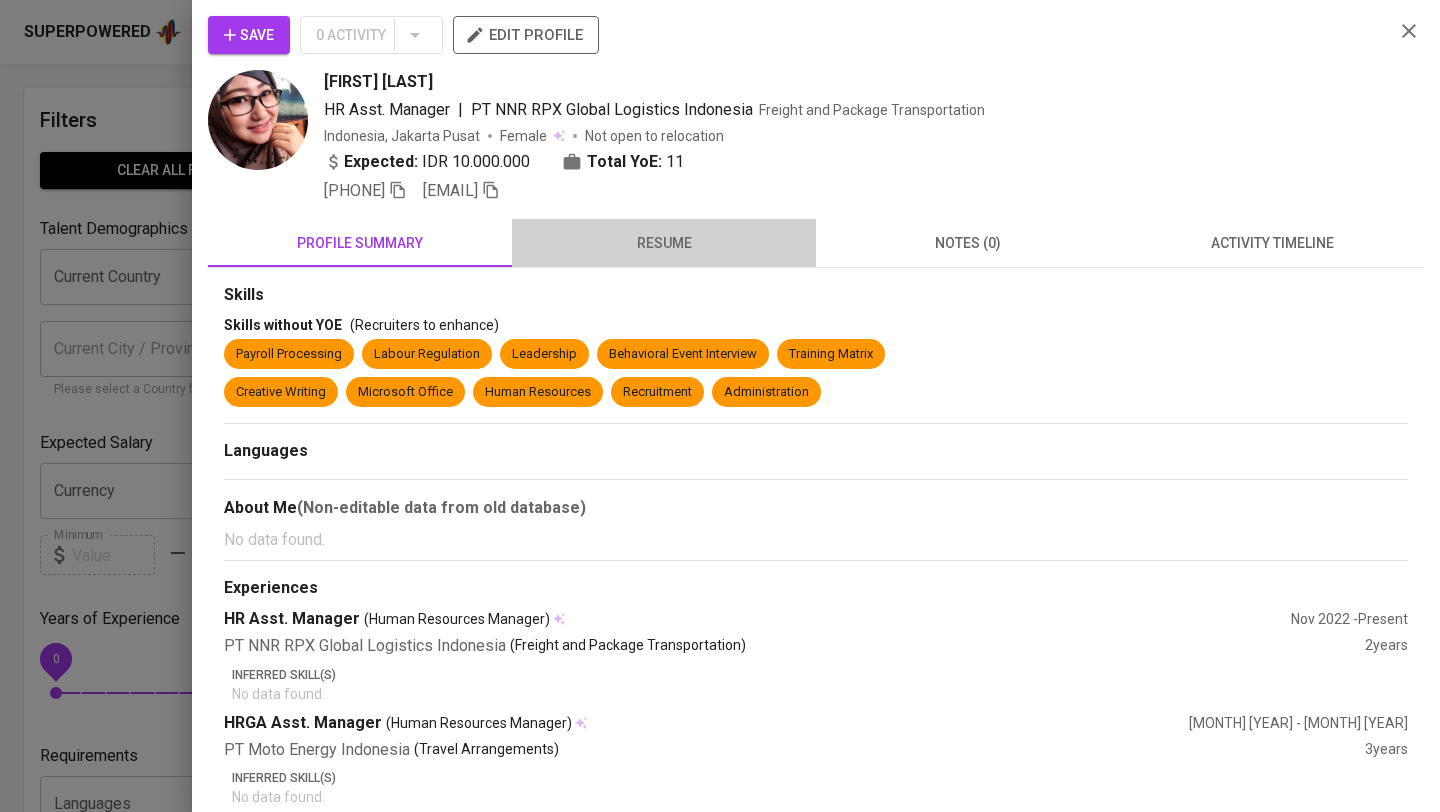 click on "resume" at bounding box center [664, 243] 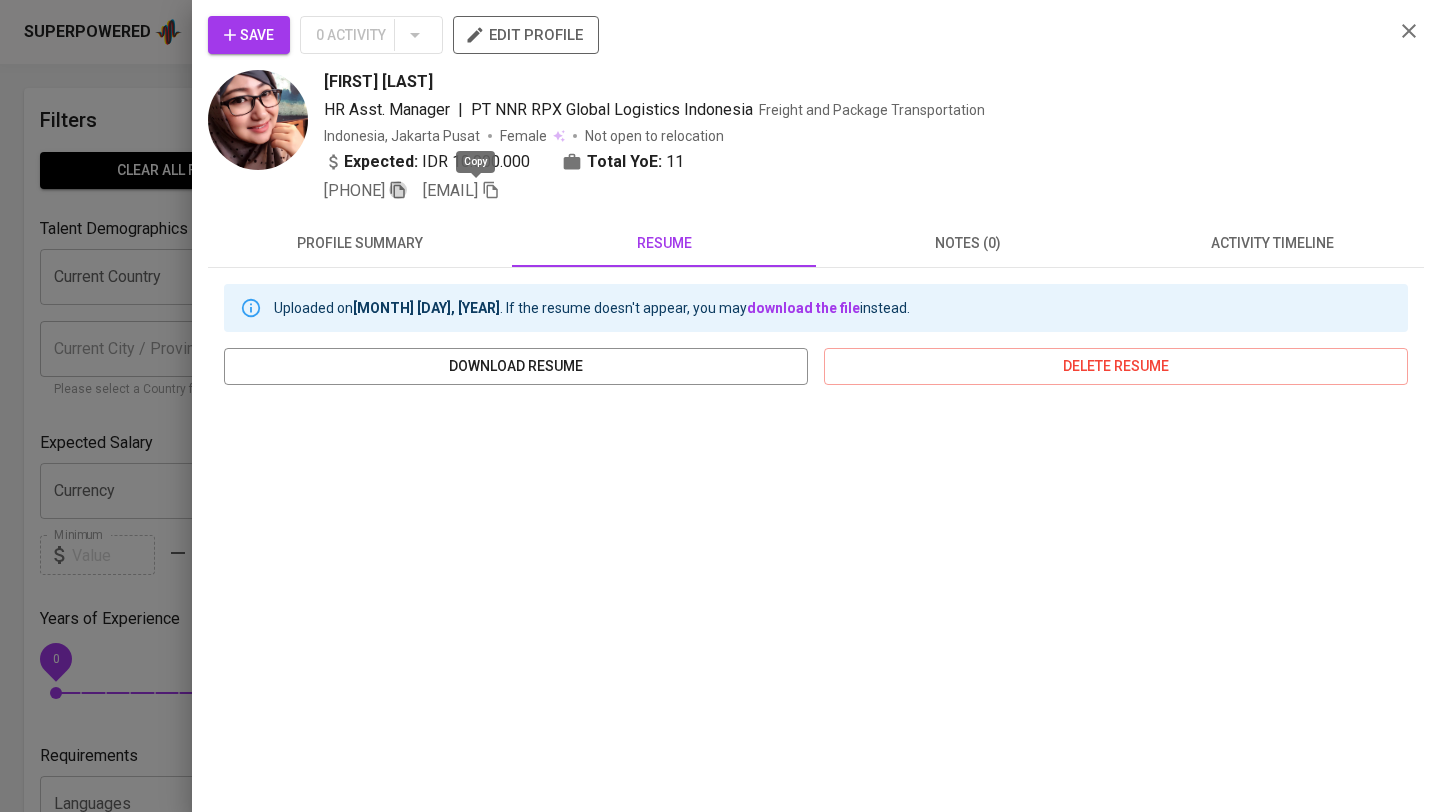 click 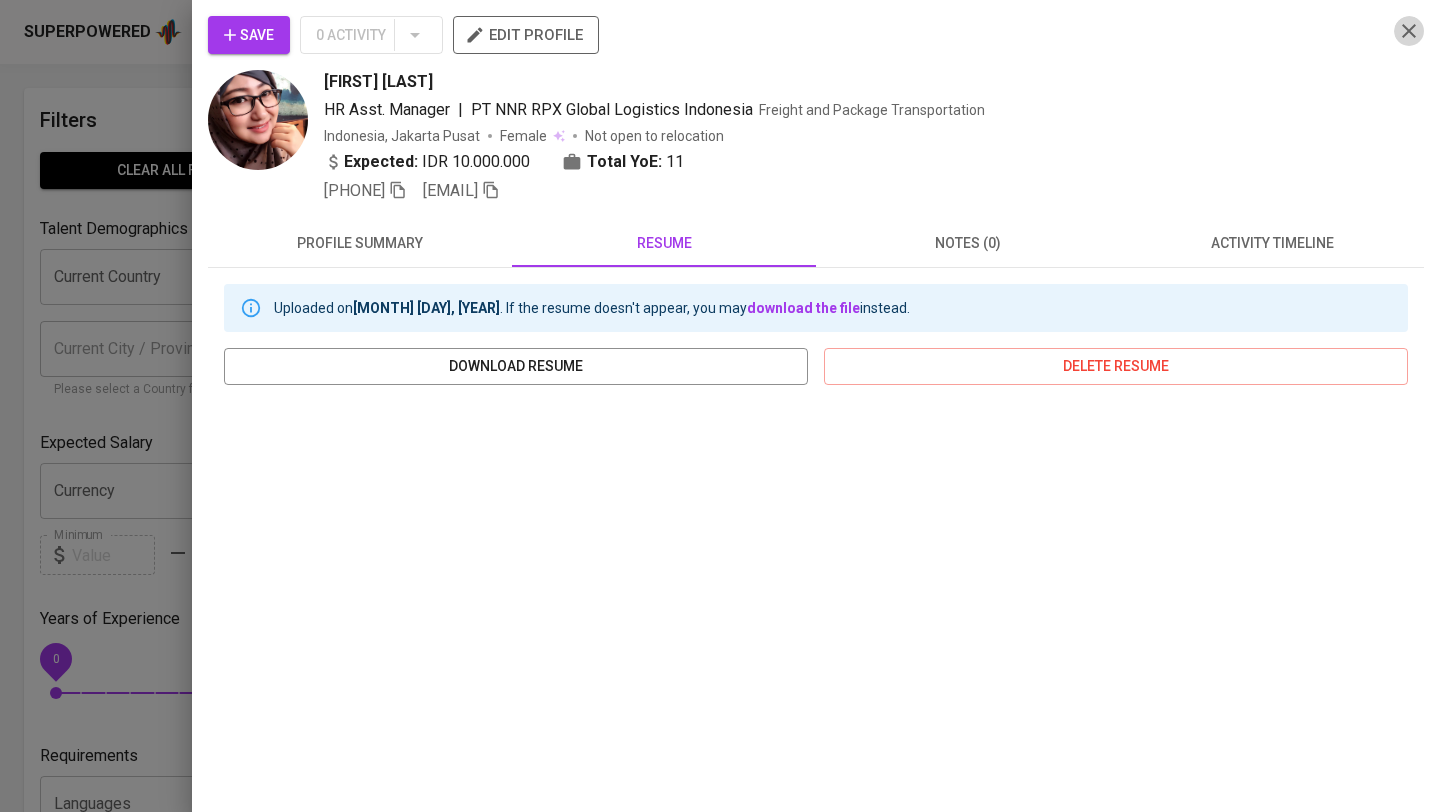 click 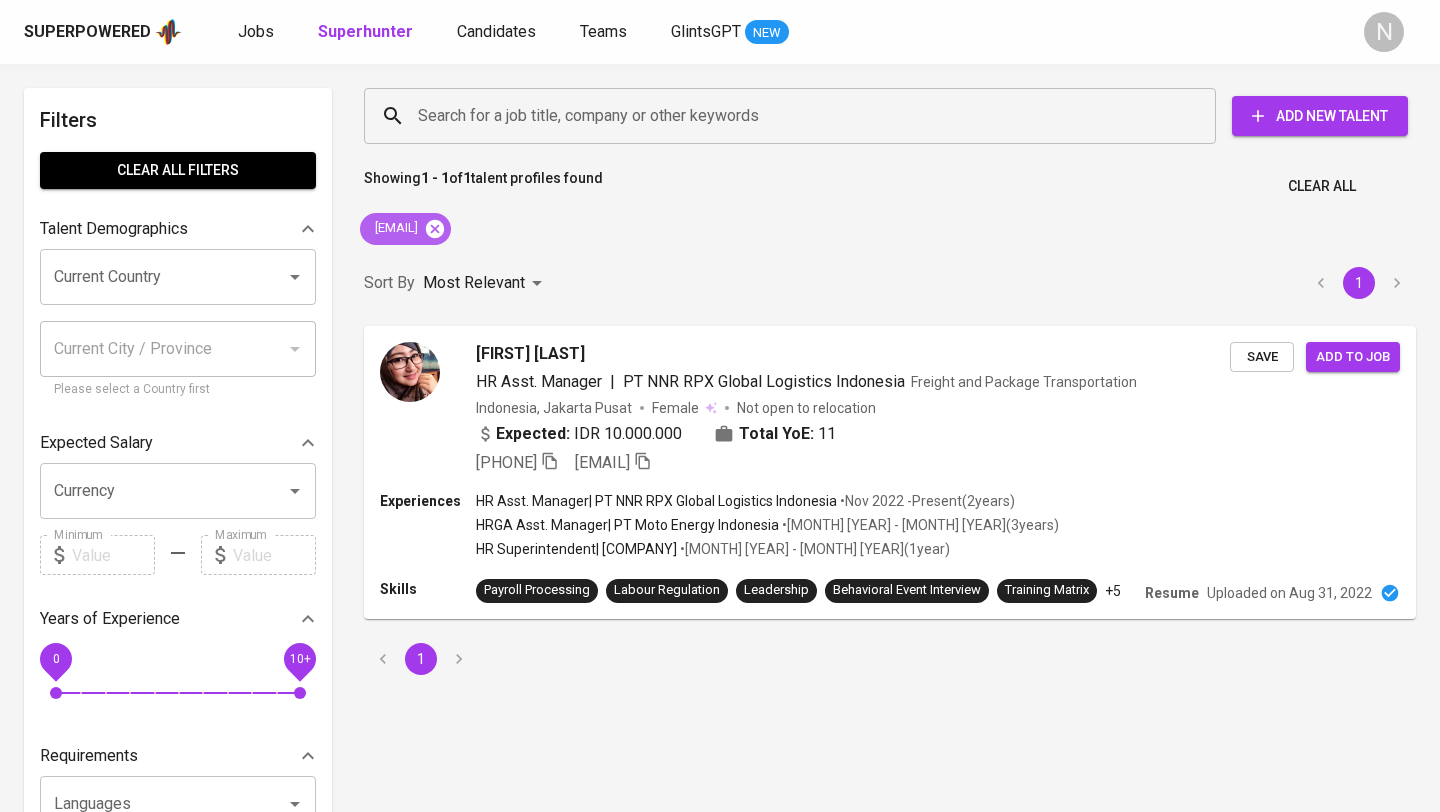 click 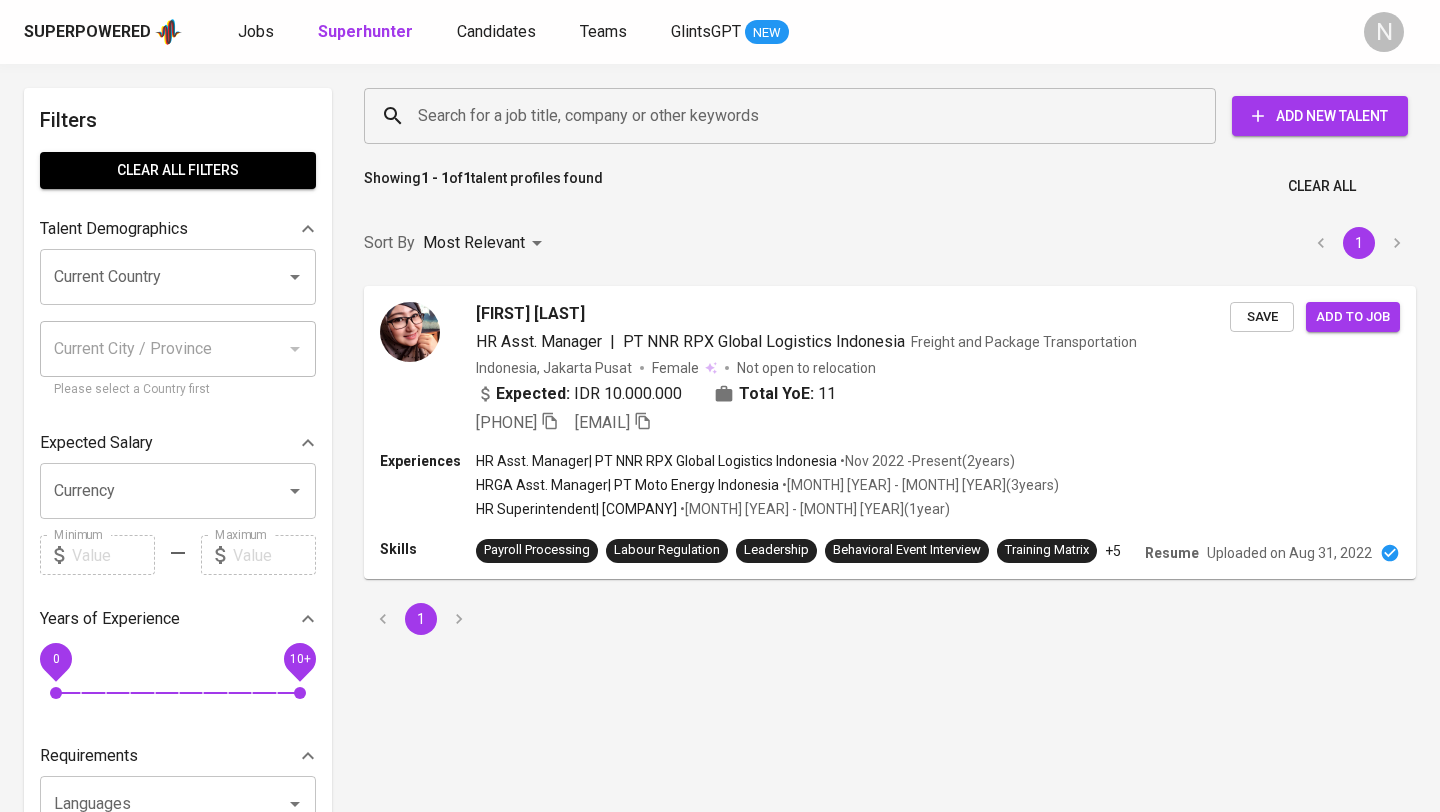 click on "Search for a job title, company or other keywords" at bounding box center [795, 116] 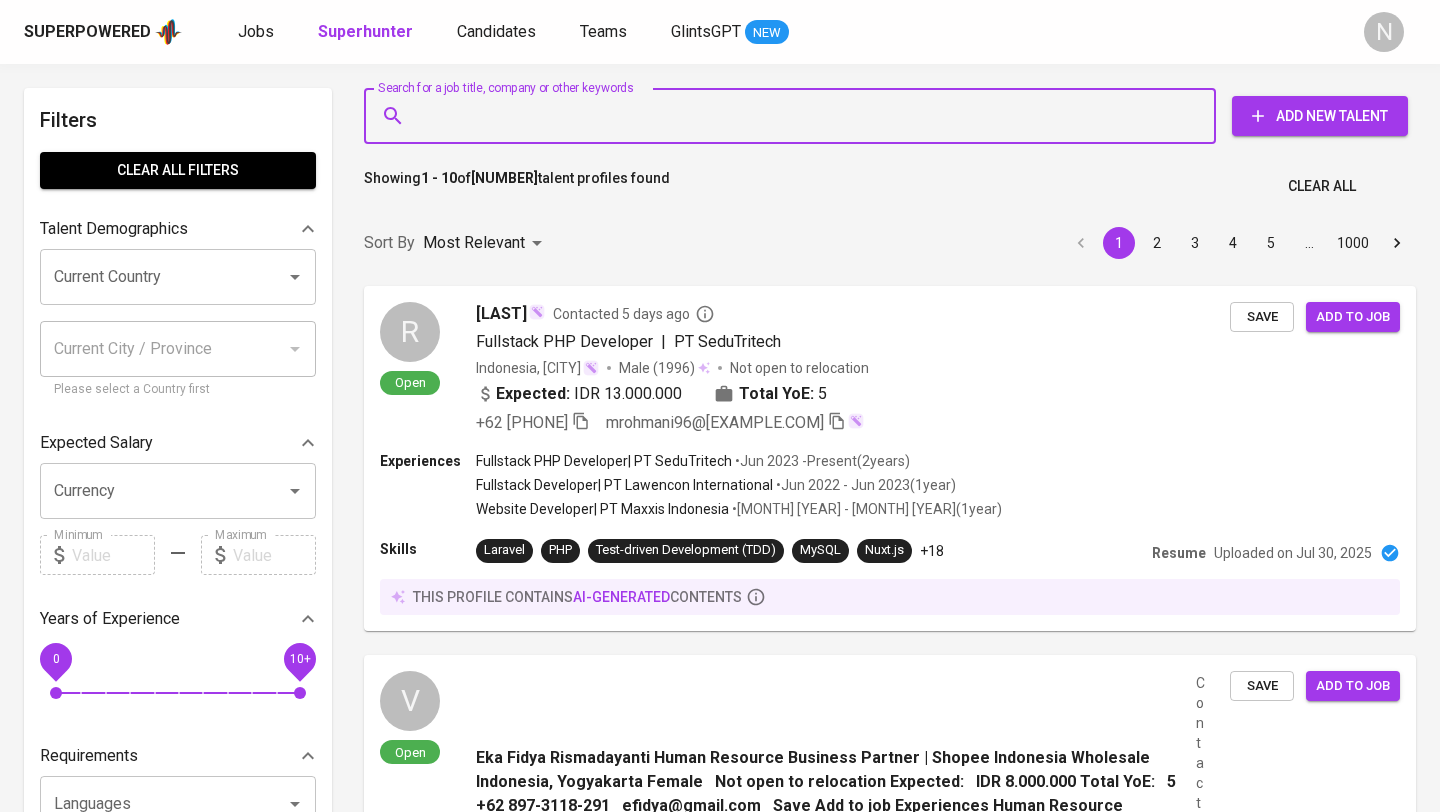 paste on "[EMAIL]" 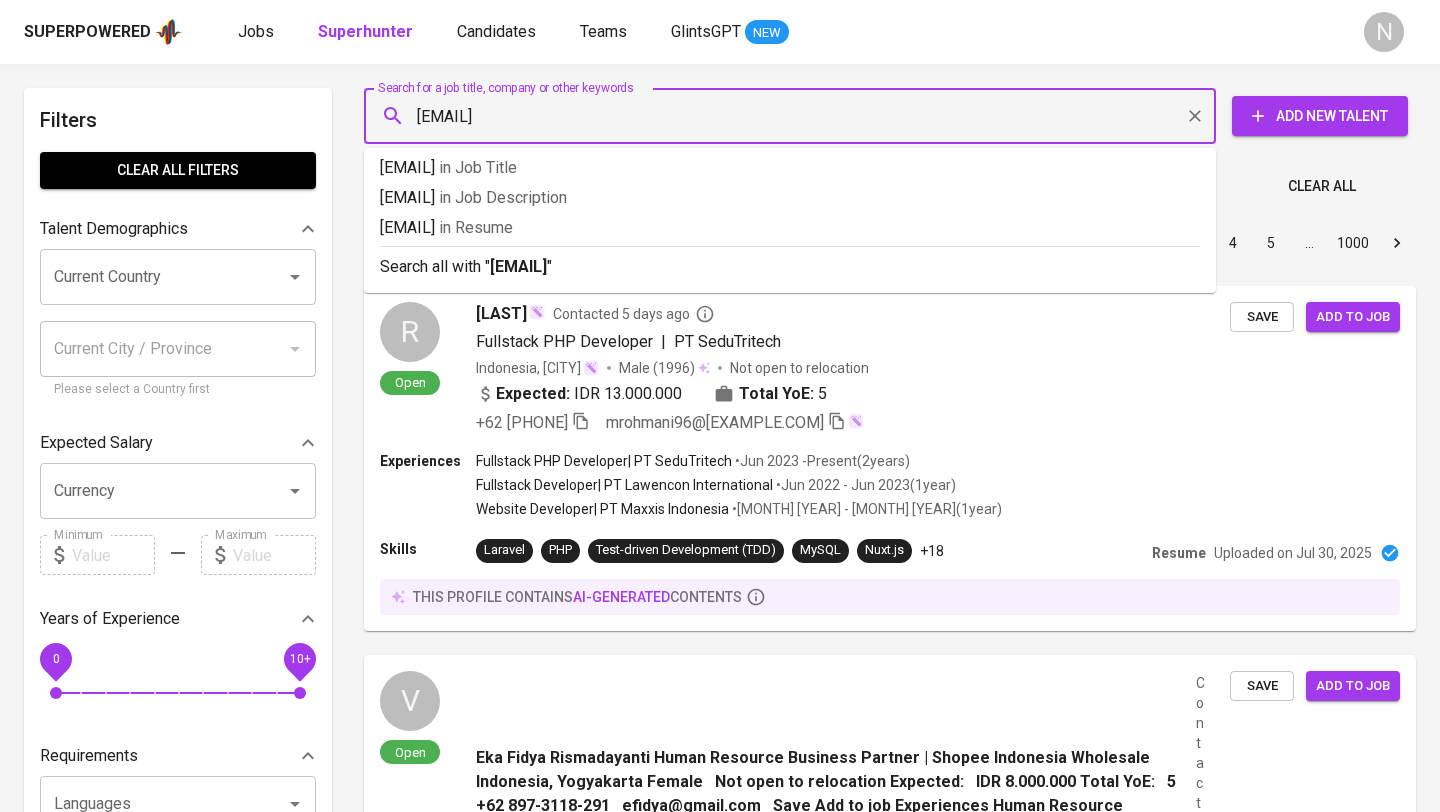 type 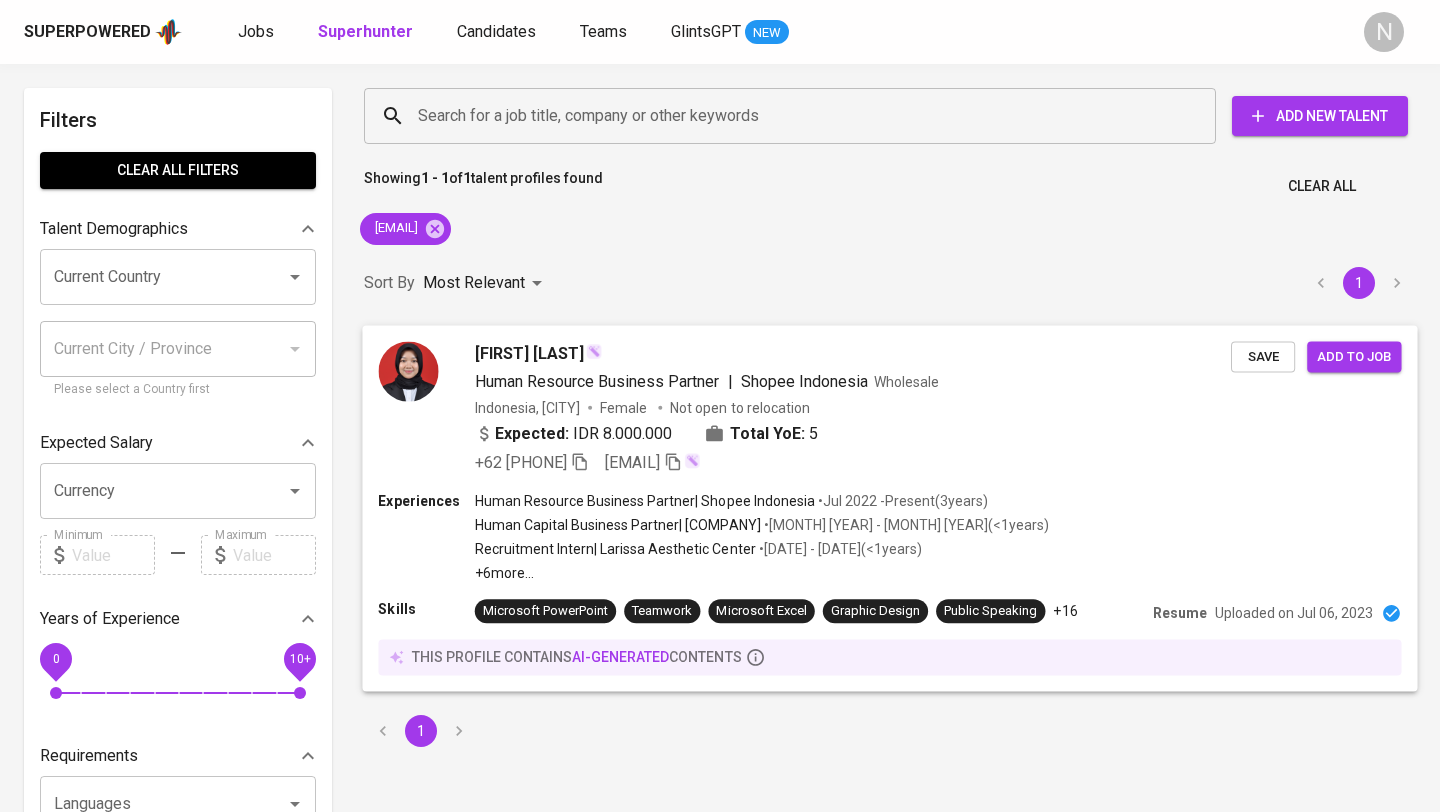 click on "Expected:   IDR 8.000.000 Total YoE:   5" at bounding box center [853, 435] 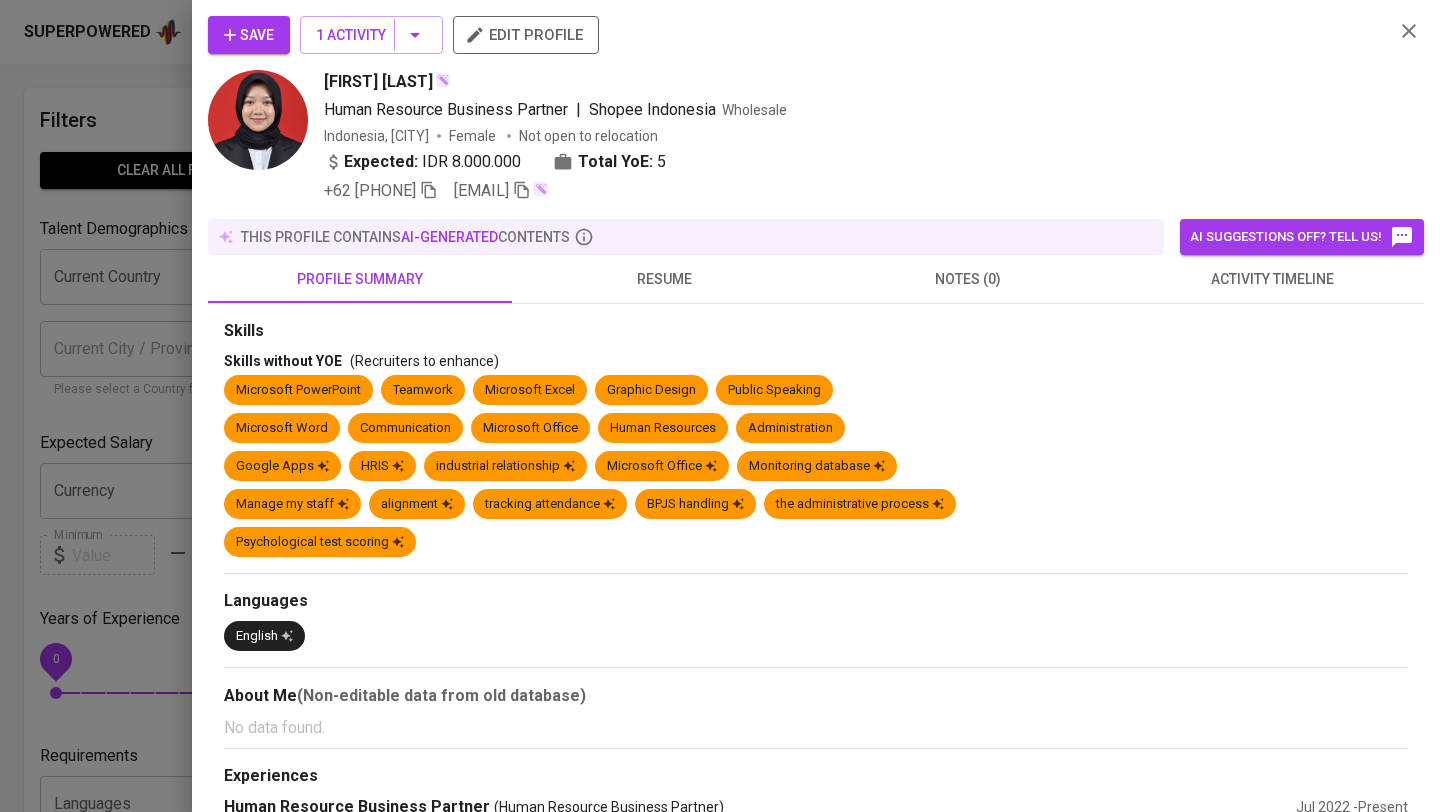 click on "resume" at bounding box center (664, 279) 